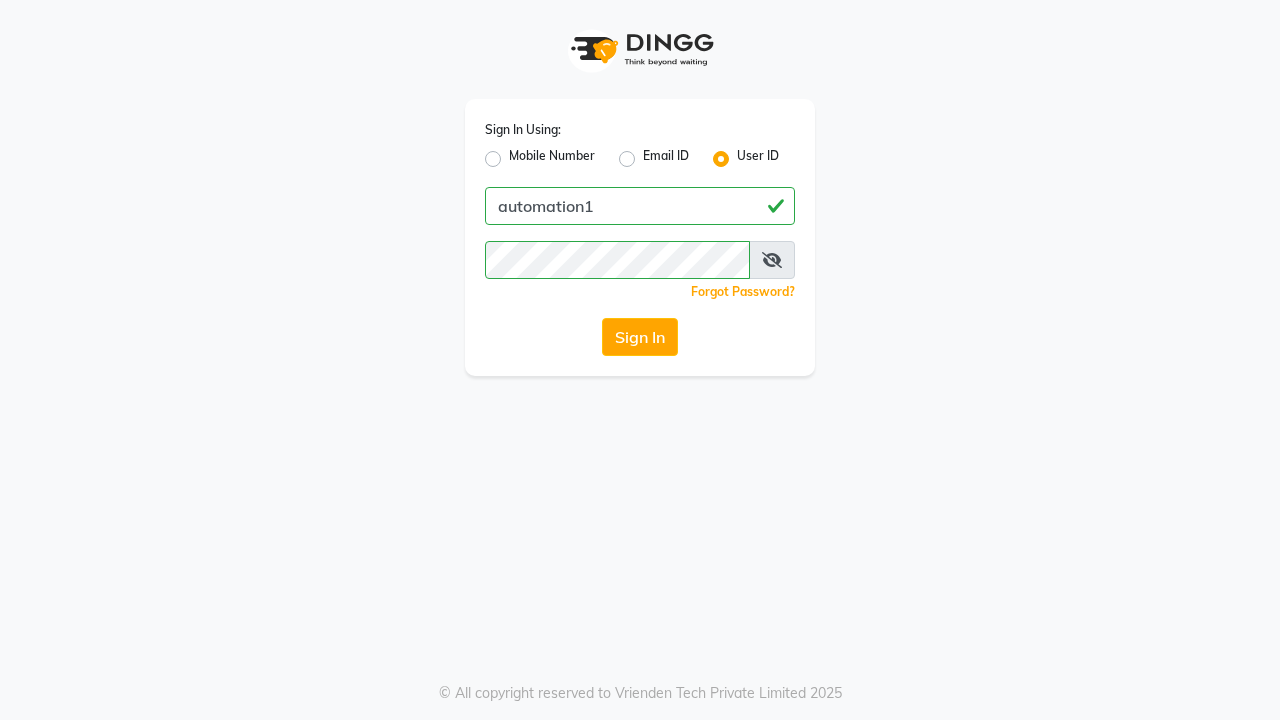 scroll, scrollTop: 0, scrollLeft: 0, axis: both 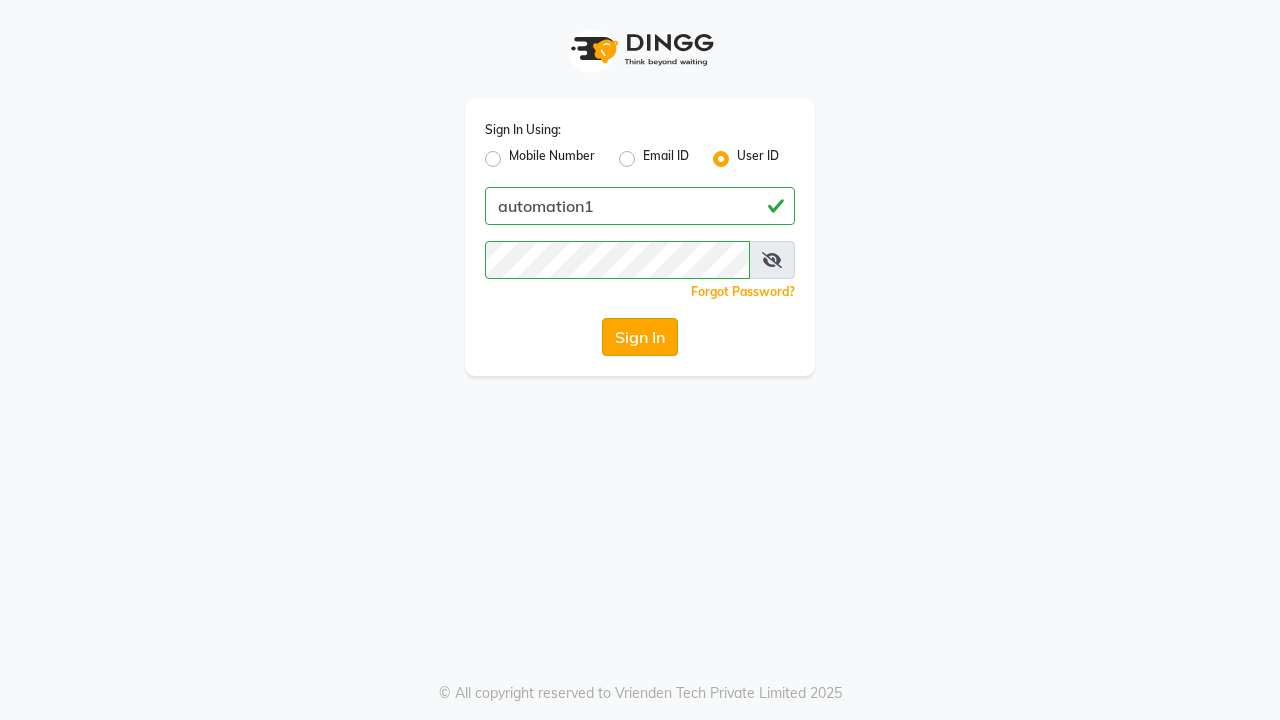 click on "Sign In" 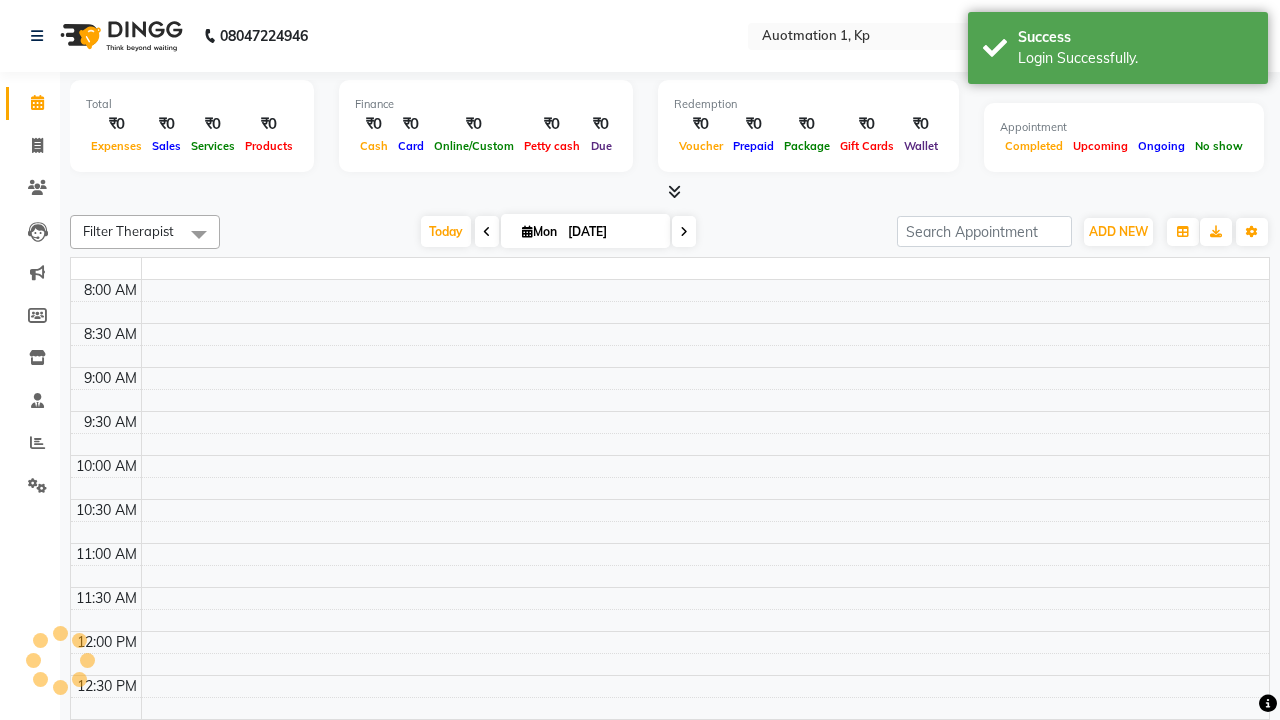 select on "en" 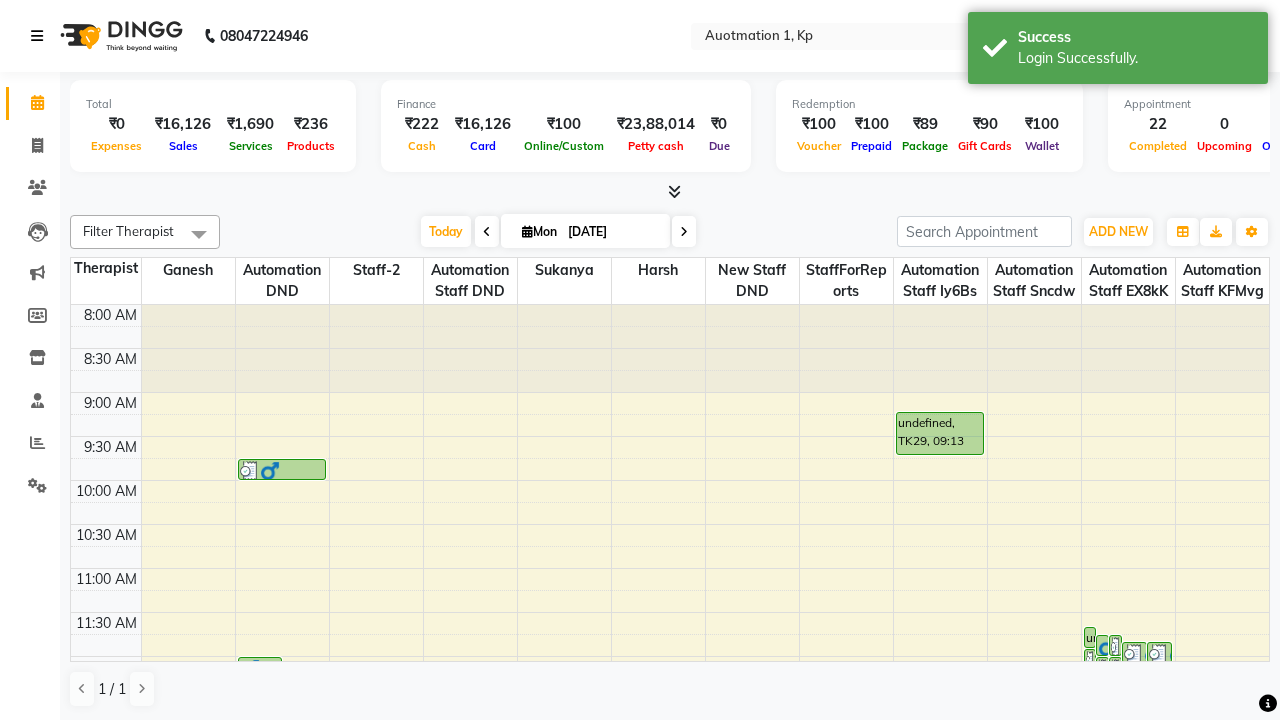 click at bounding box center (37, 36) 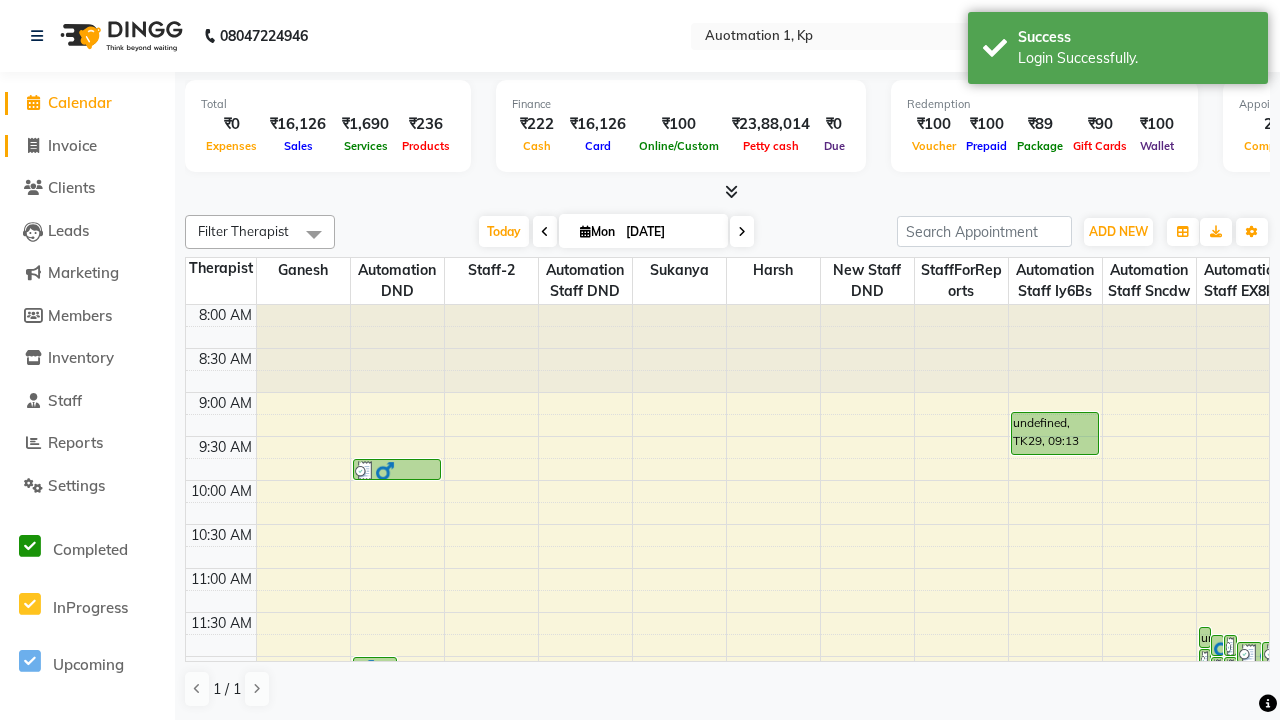 click on "Invoice" 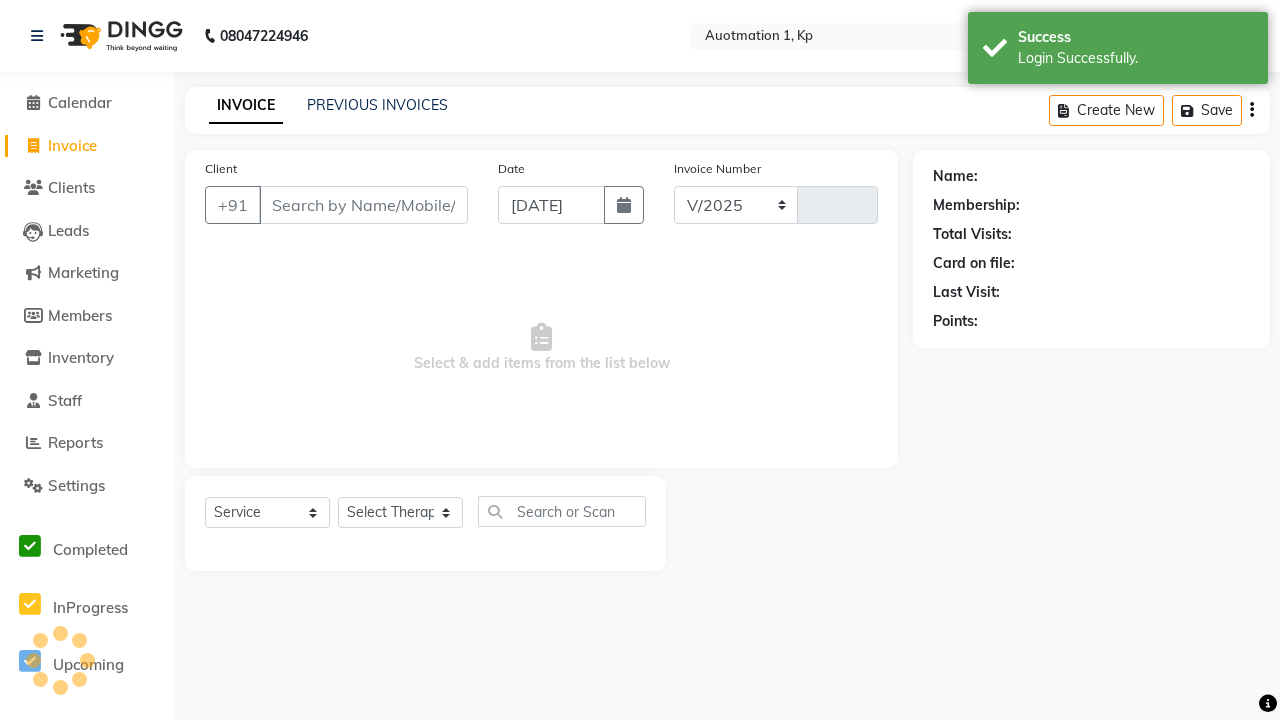 select on "150" 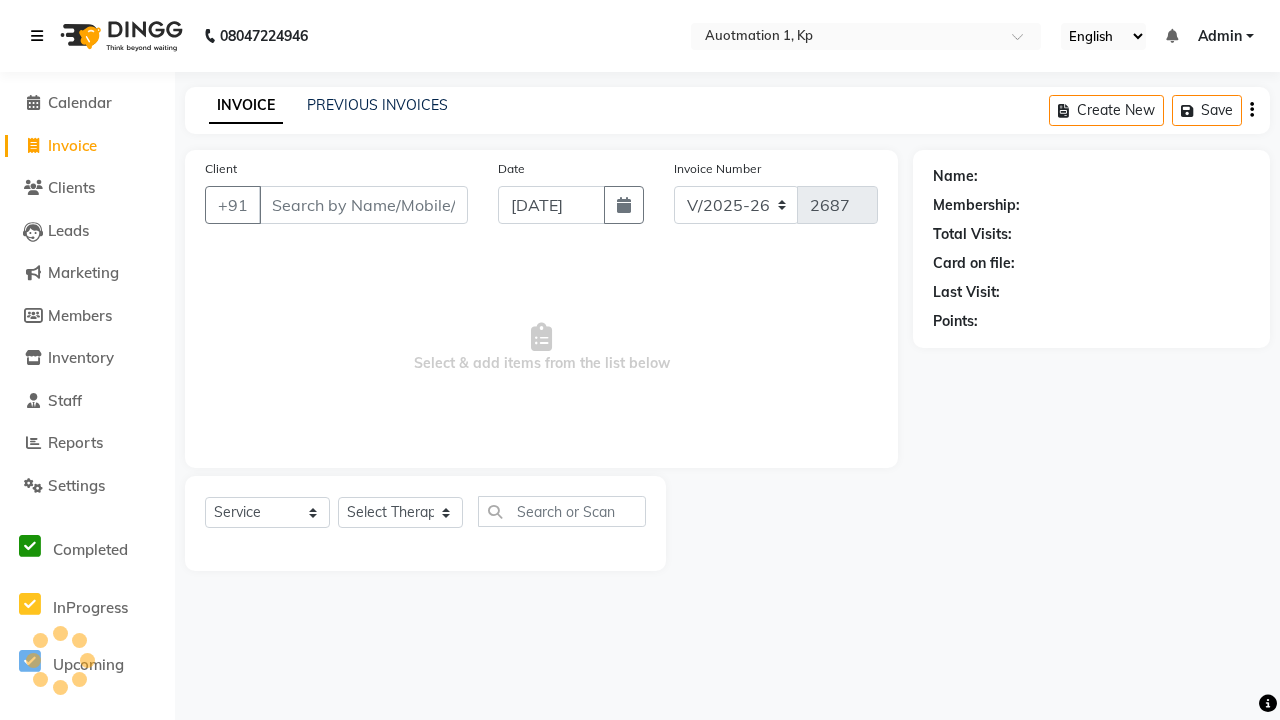 click at bounding box center [37, 36] 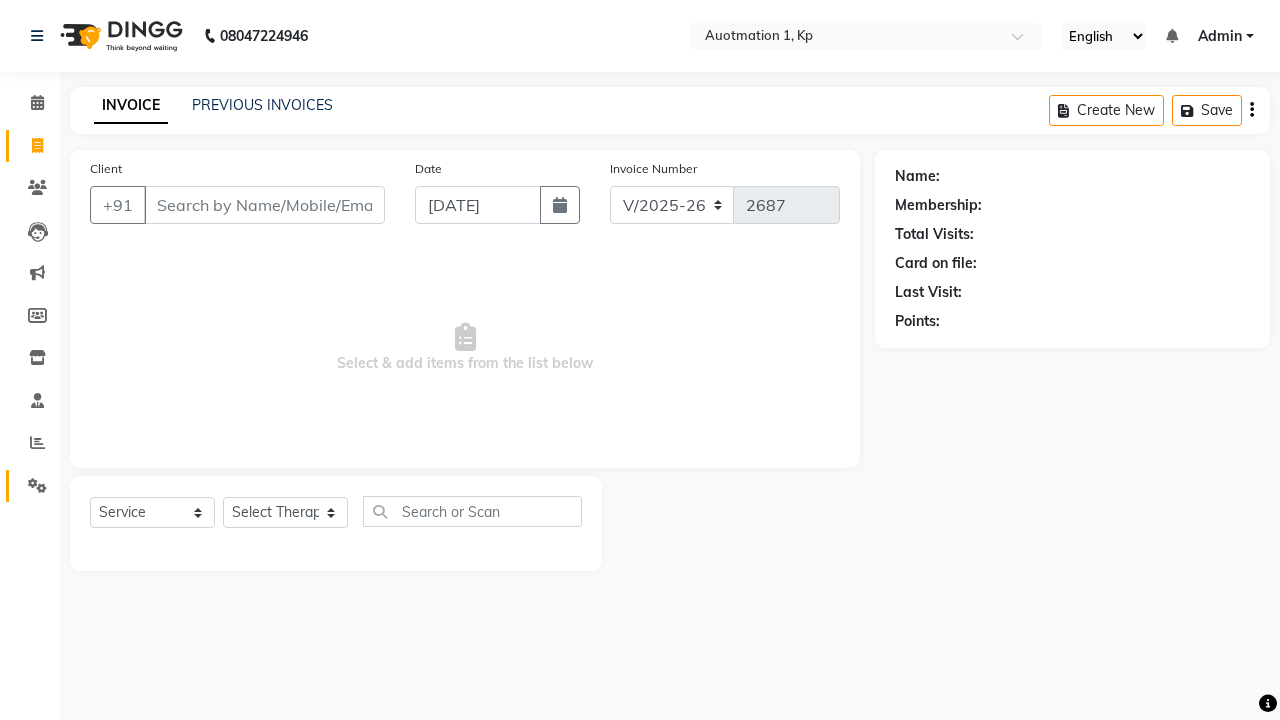 click 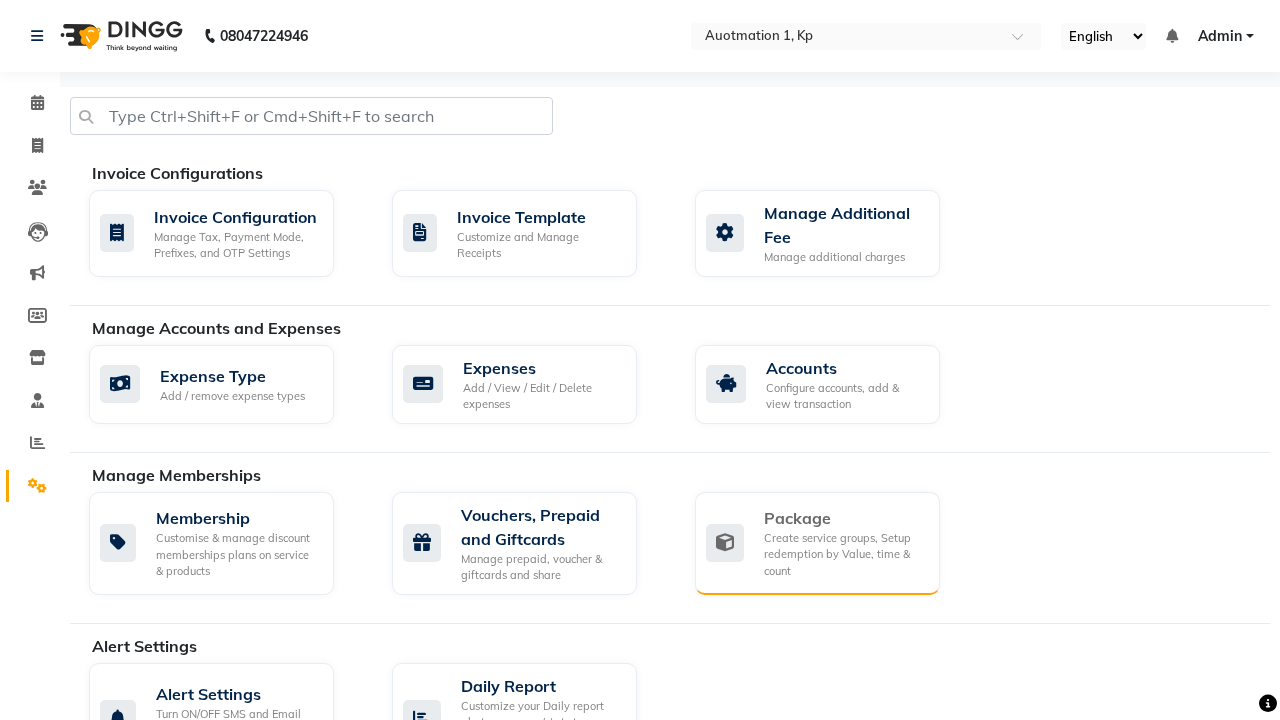 click on "Package" 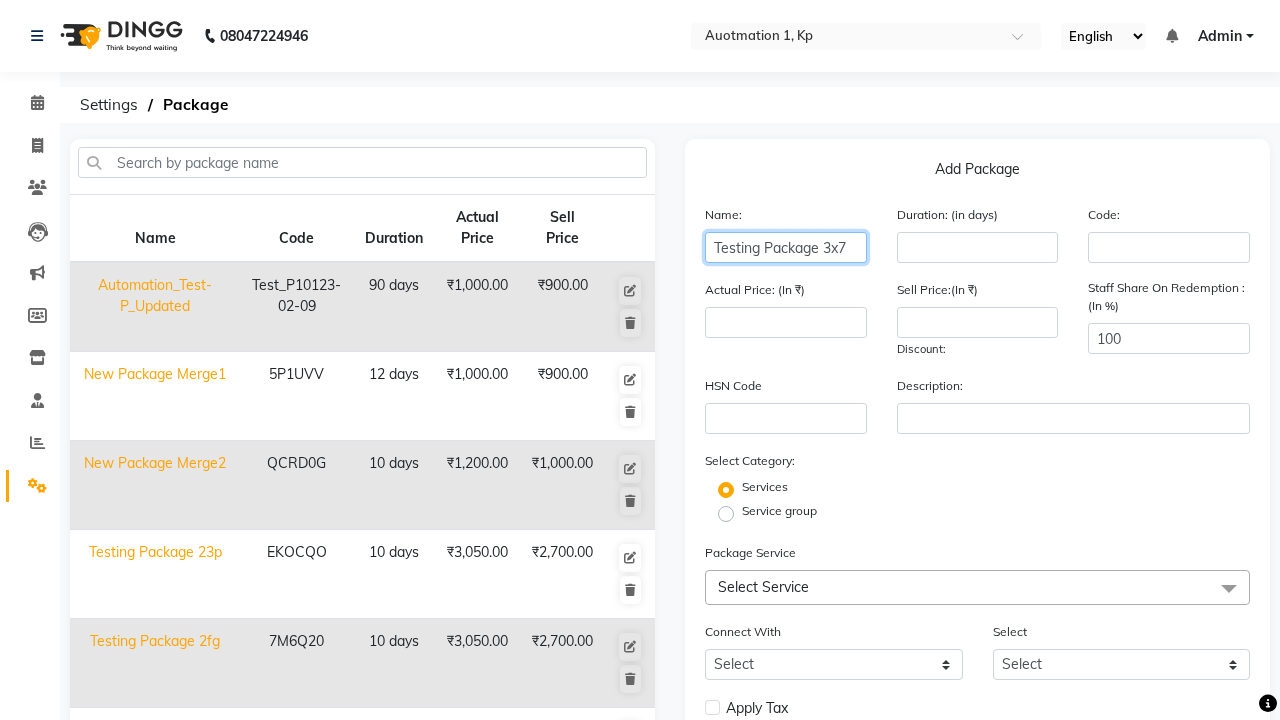 type on "Testing Package 3x7" 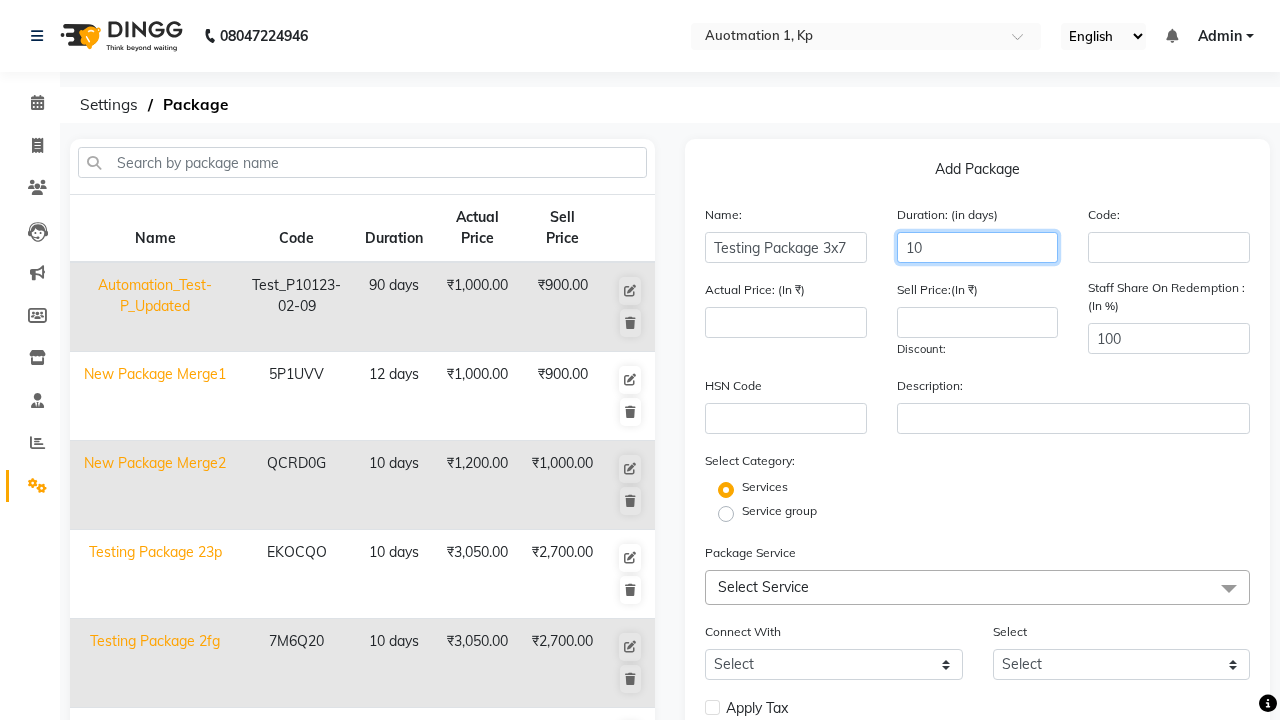 type on "10" 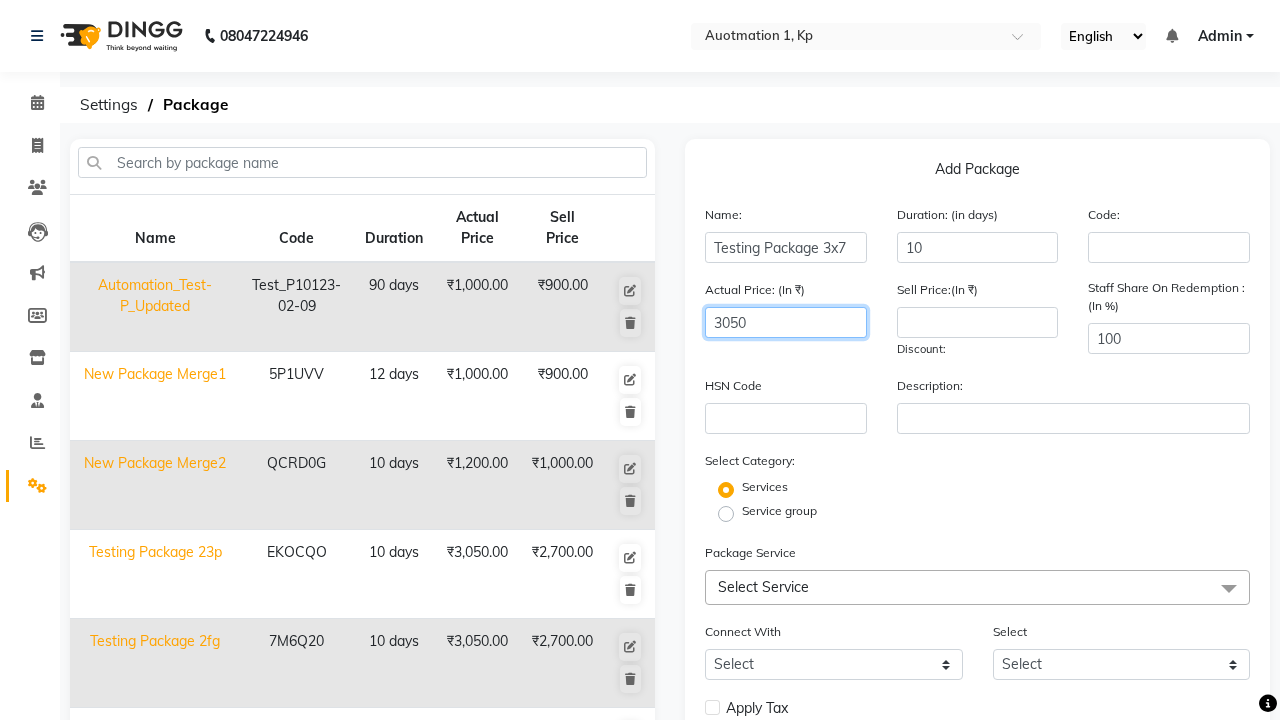 type on "3050" 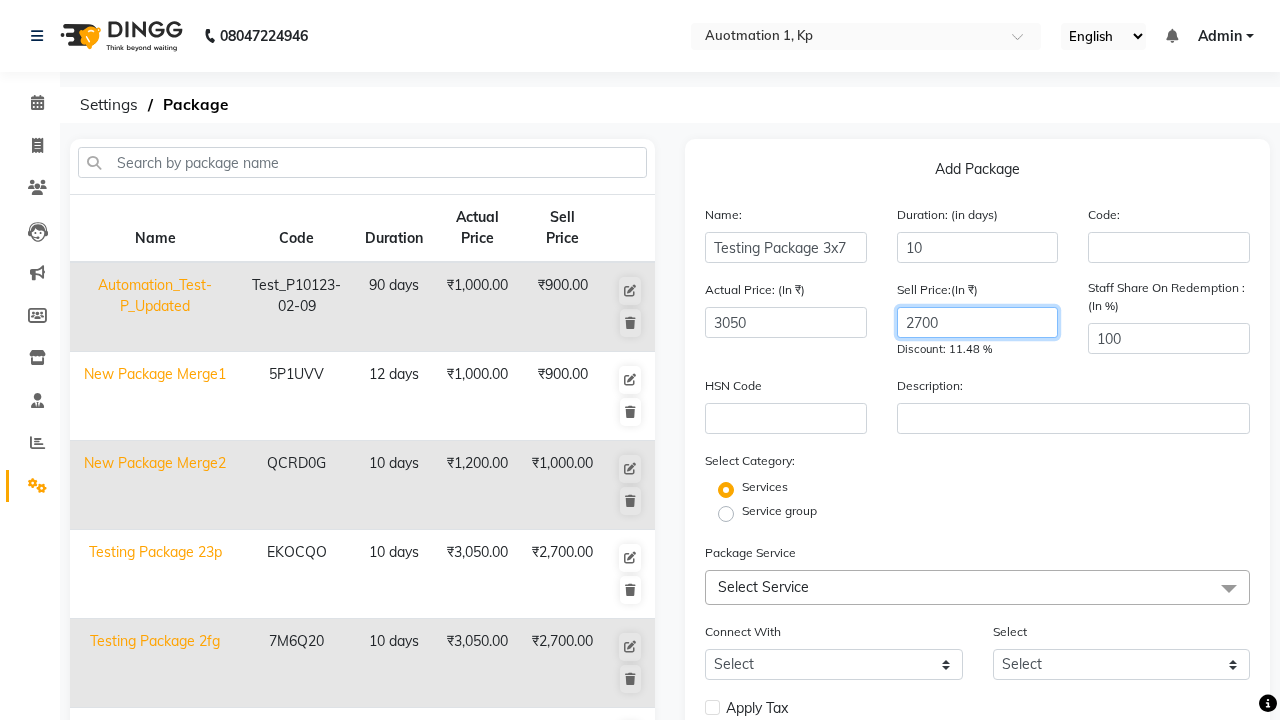 type on "2700" 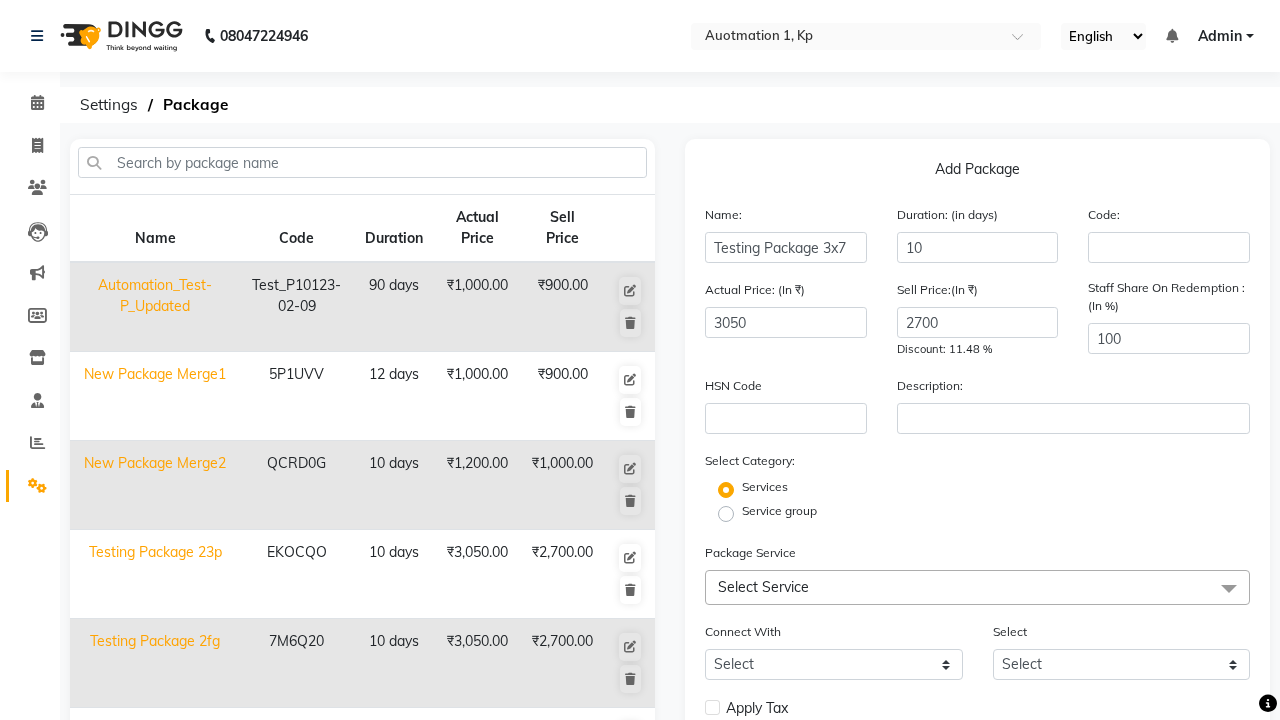 click on "Service group" 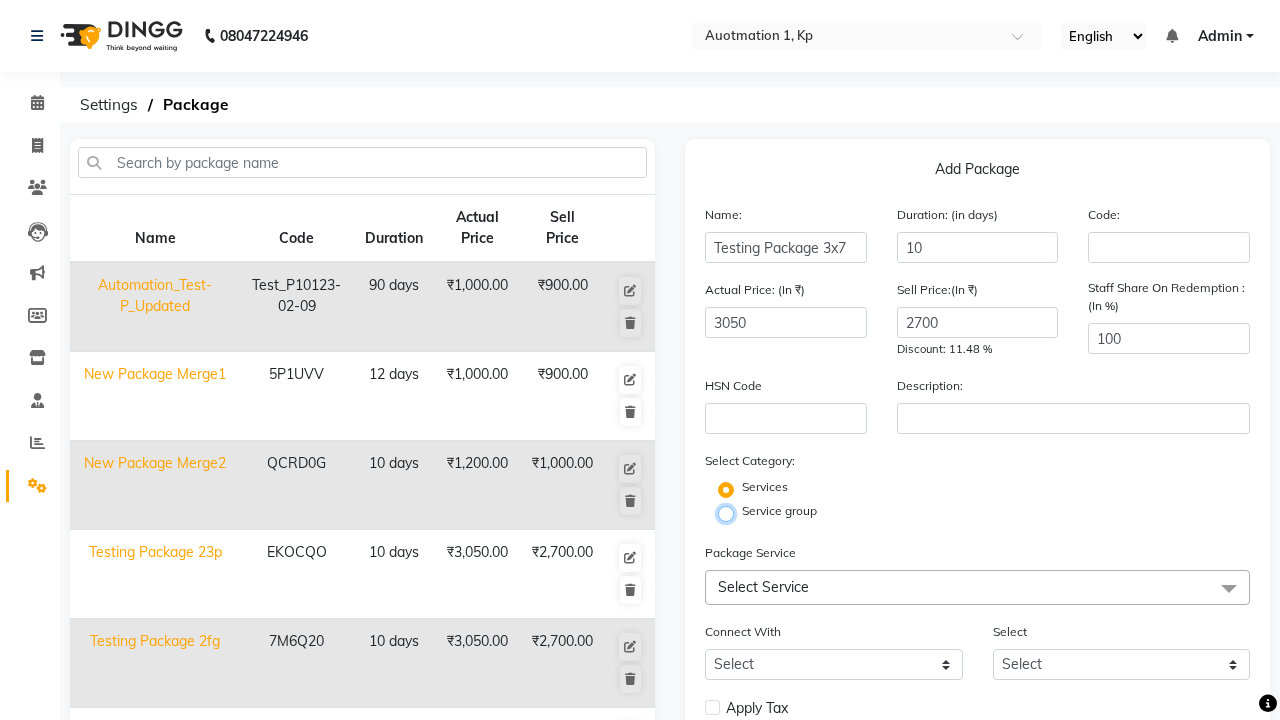 click on "Service group" at bounding box center (732, 512) 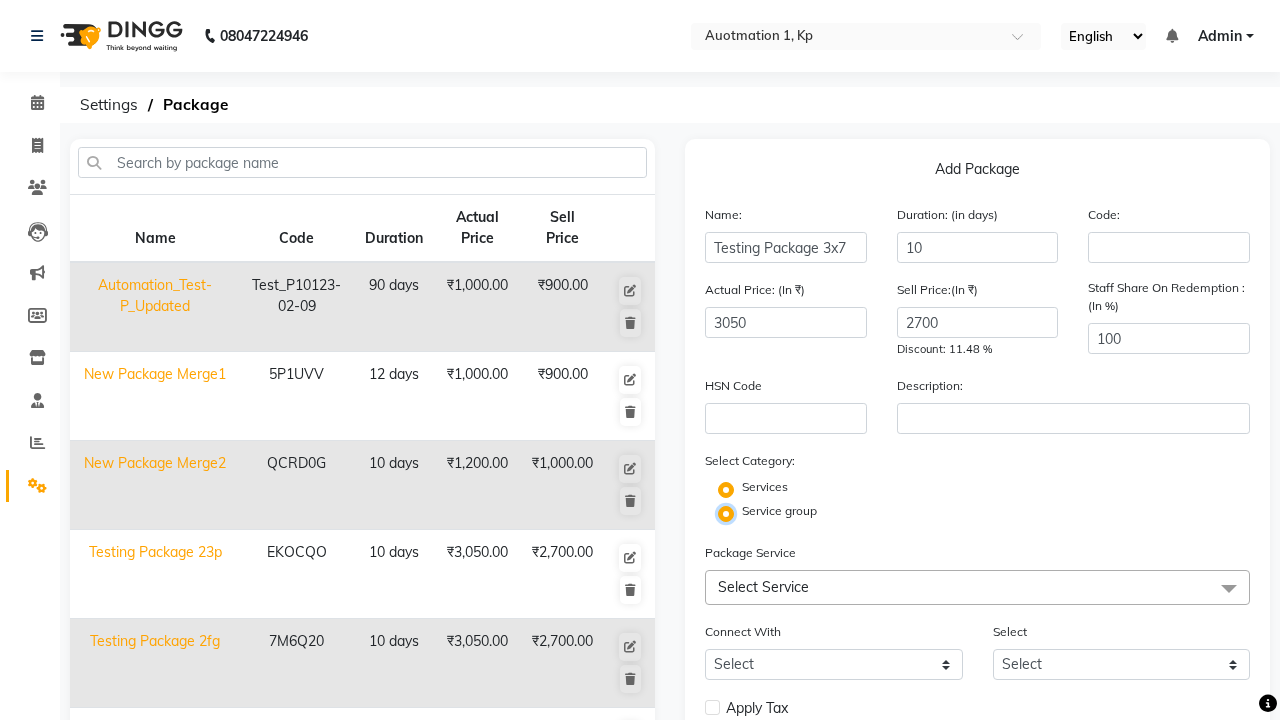 radio on "false" 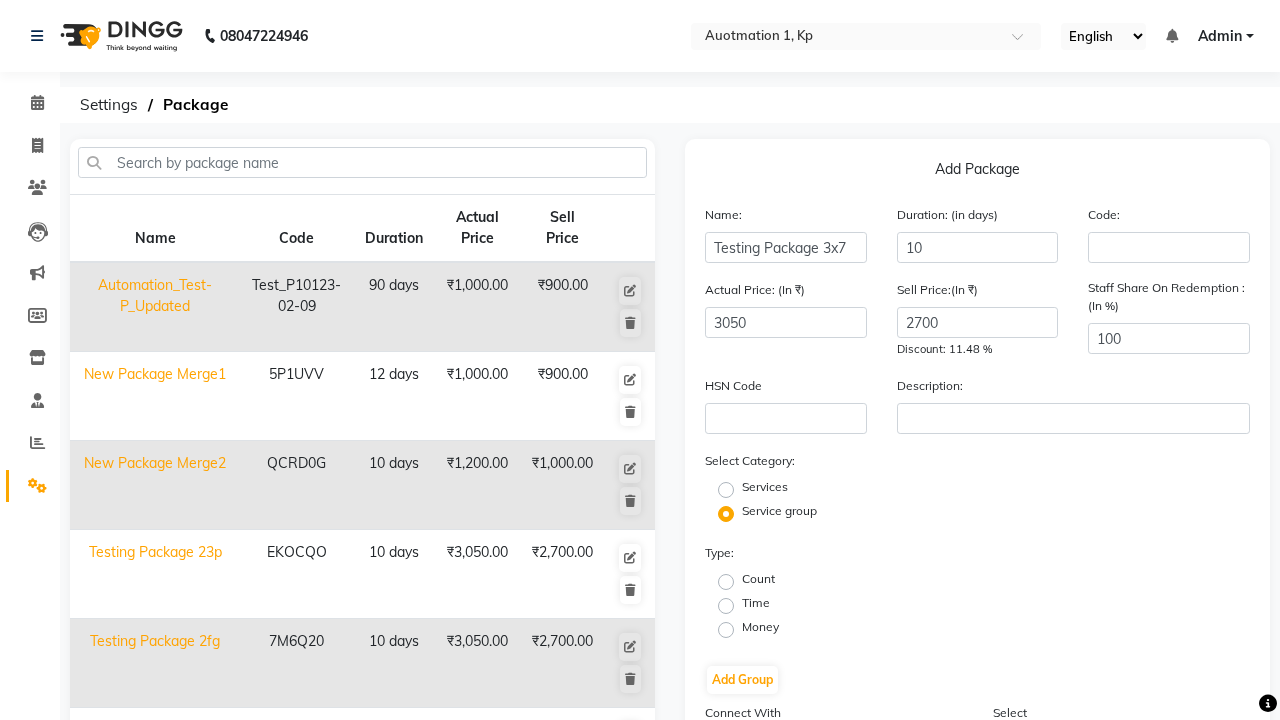 click on "Time" 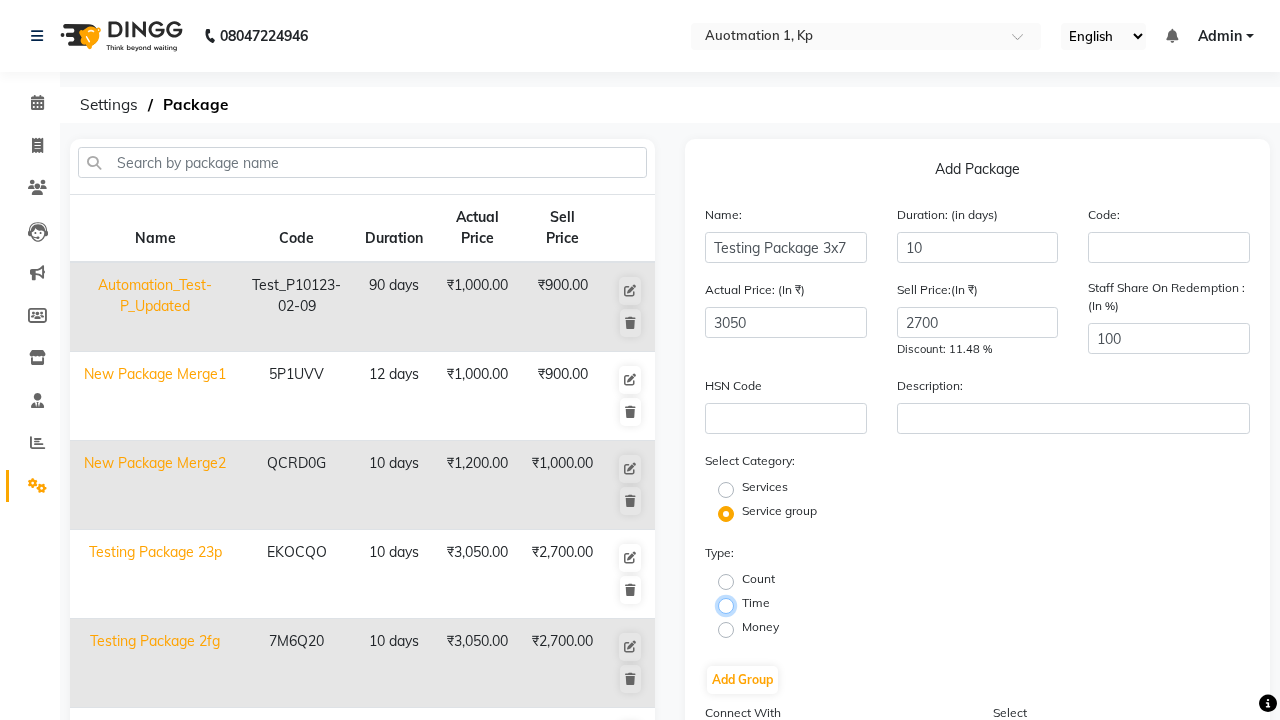 click on "Time" at bounding box center (732, 604) 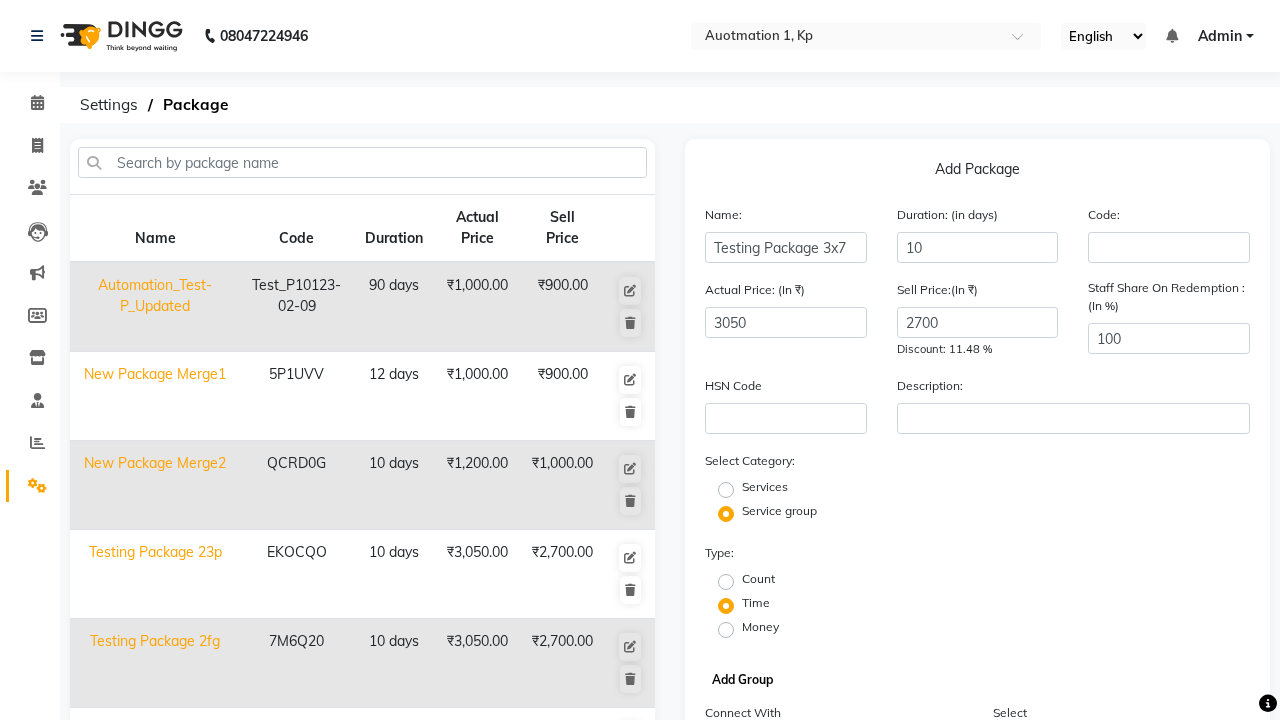 click on "Add Group" 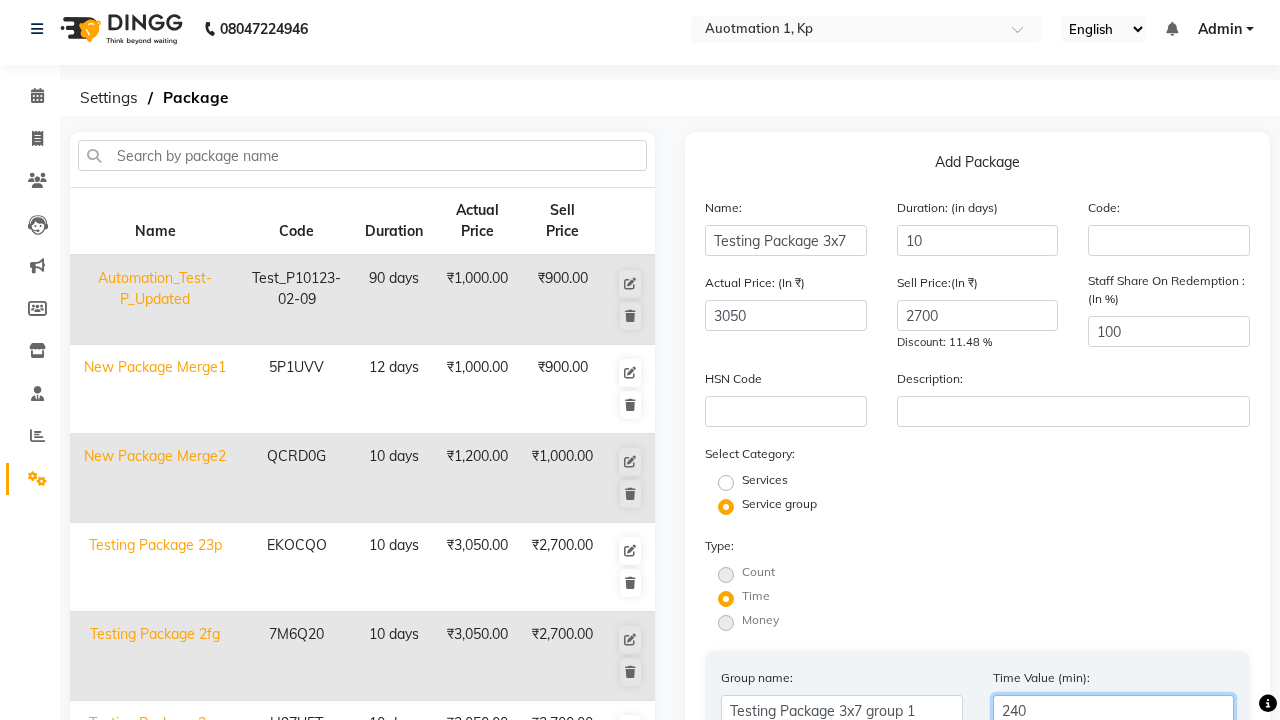 type on "240" 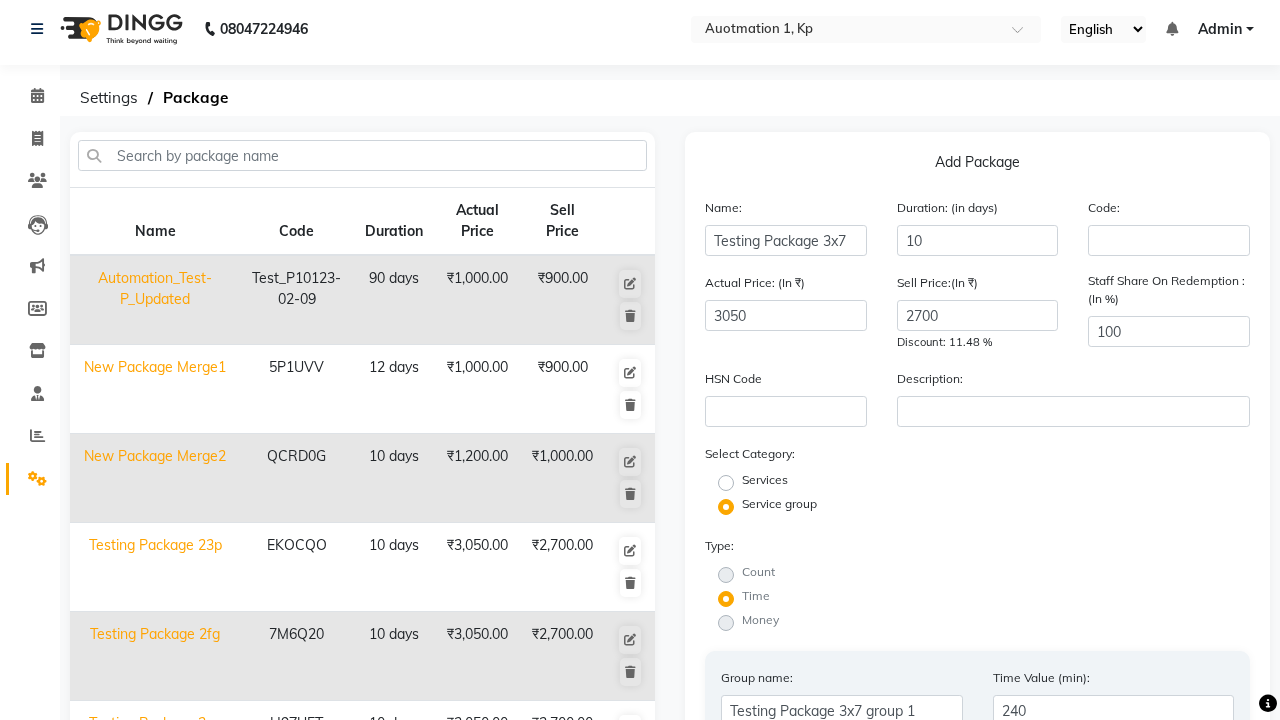 click on "All Services" 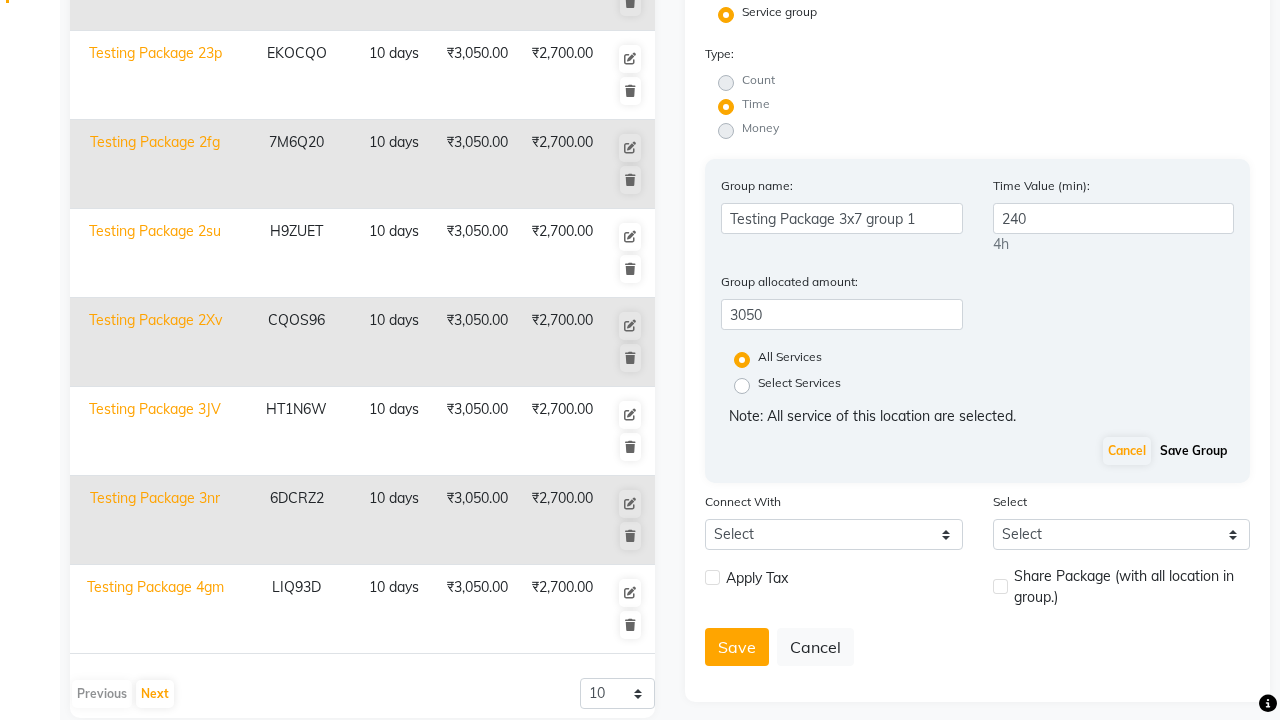 click on "Save Group" 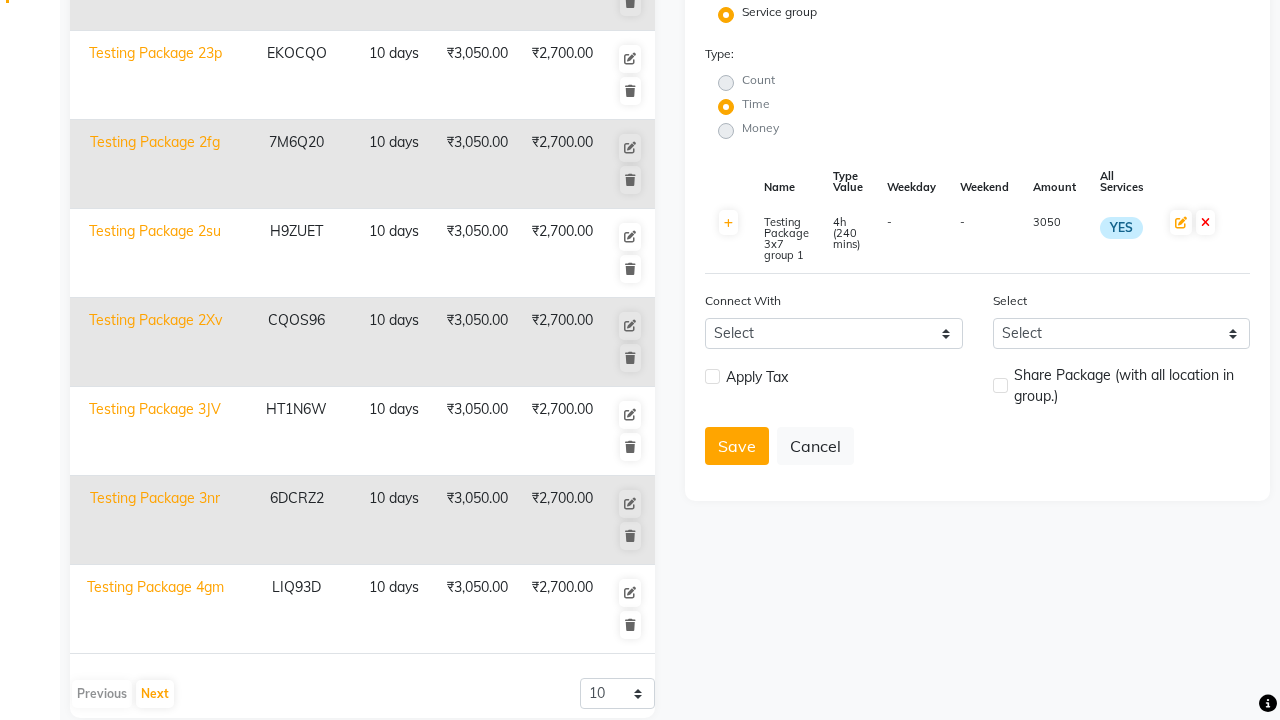 click 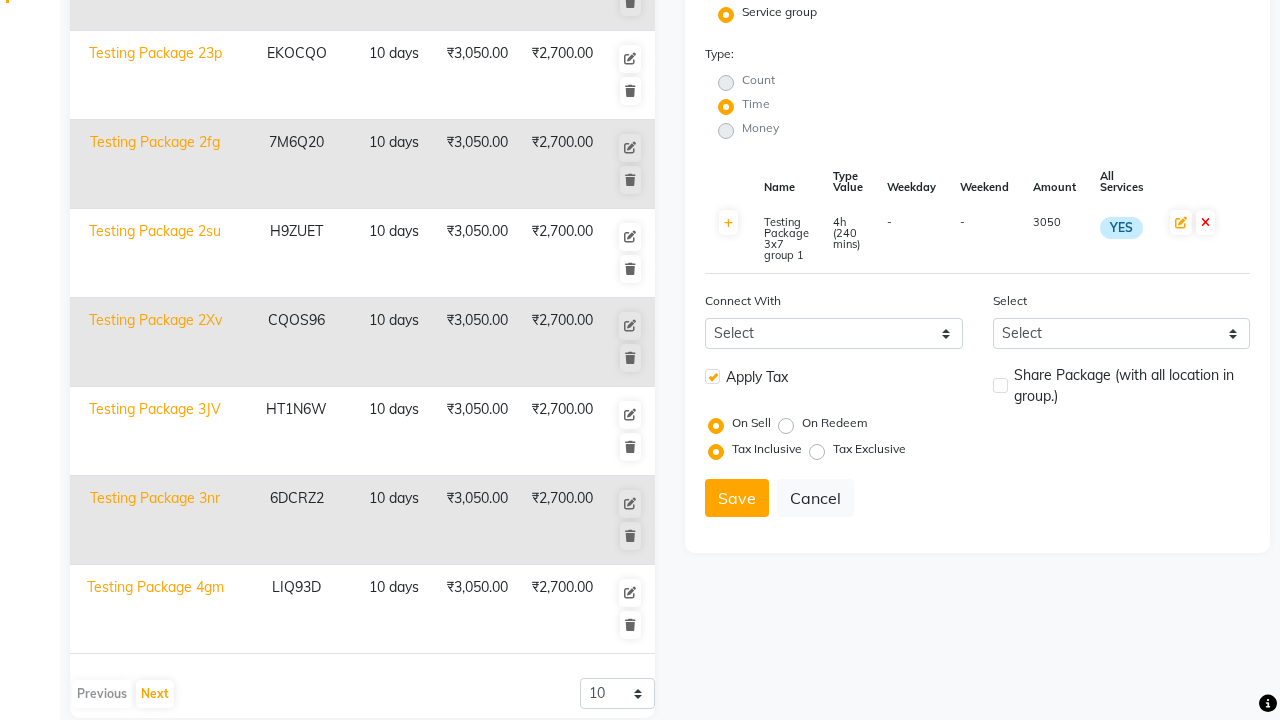 click 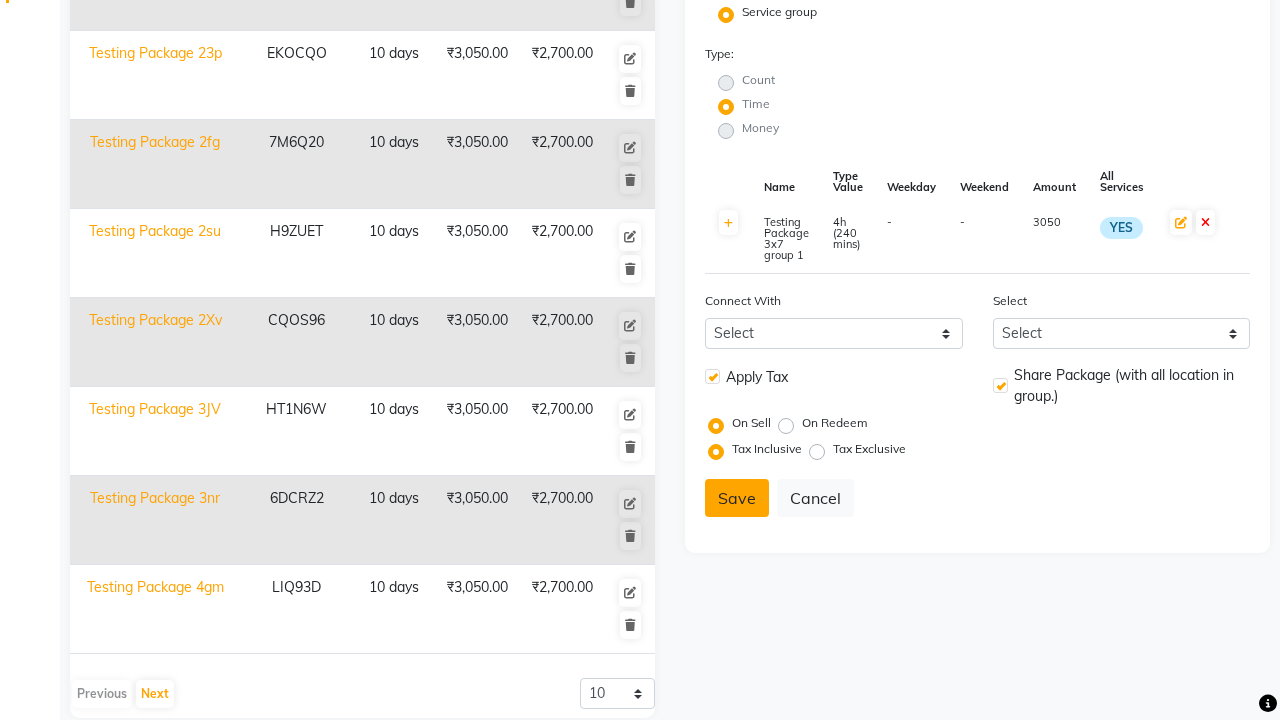 click on "Save" 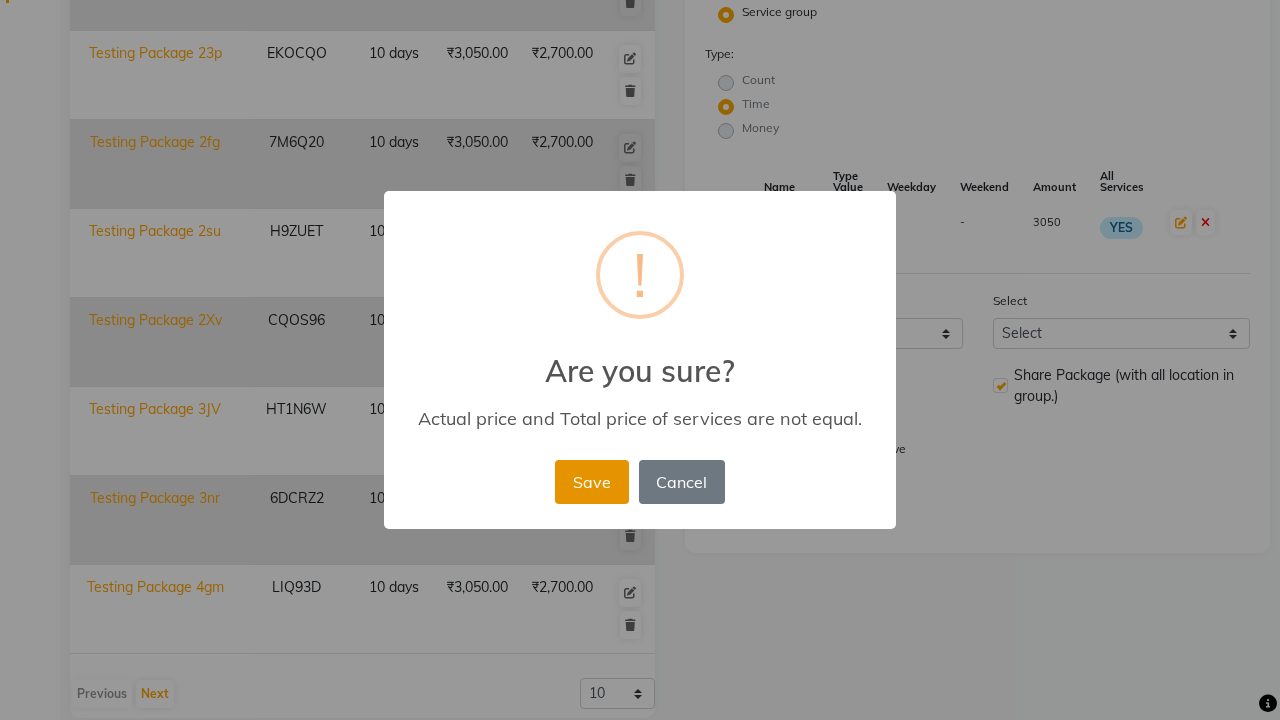 click on "Save" at bounding box center [591, 482] 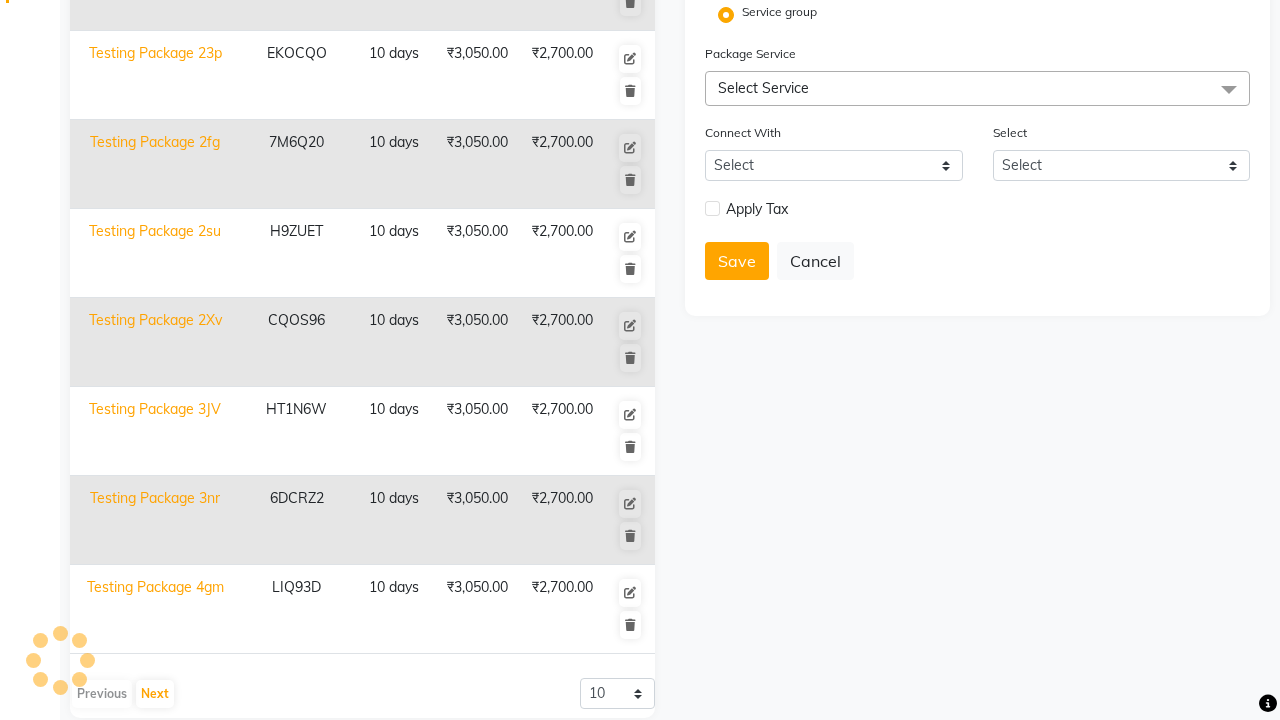 type 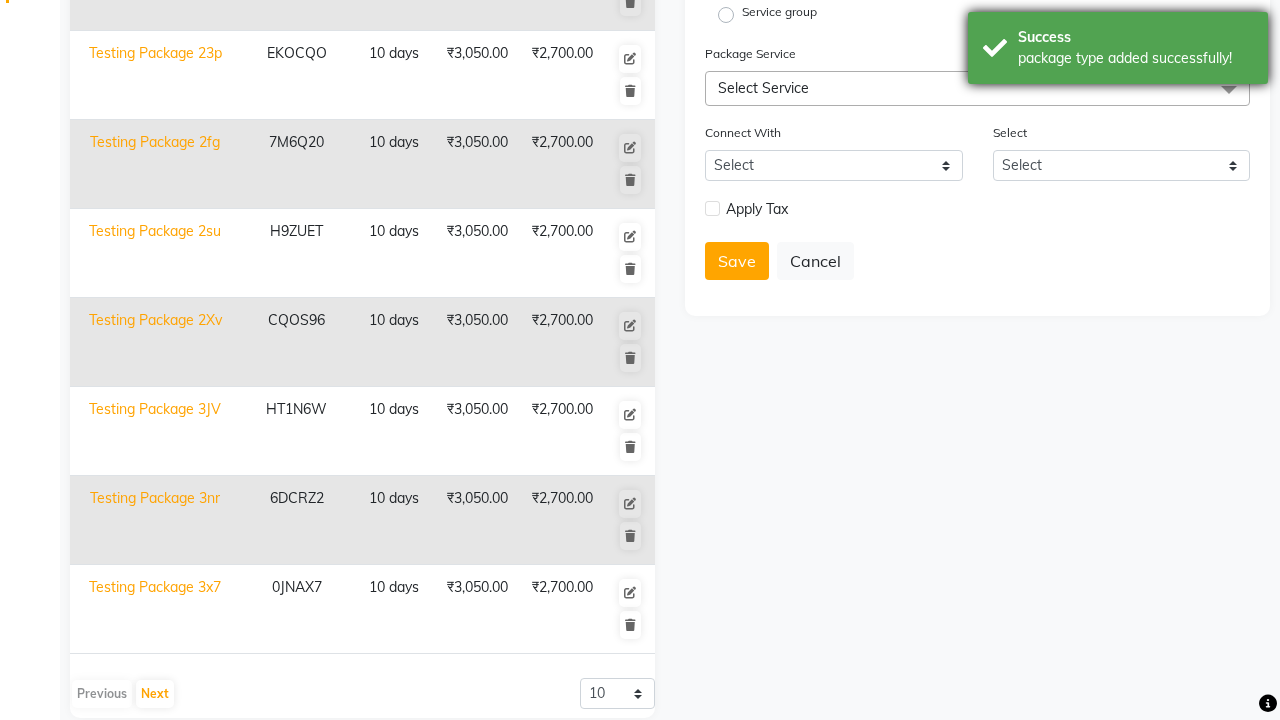 click on "package type added successfully!" at bounding box center (1135, 58) 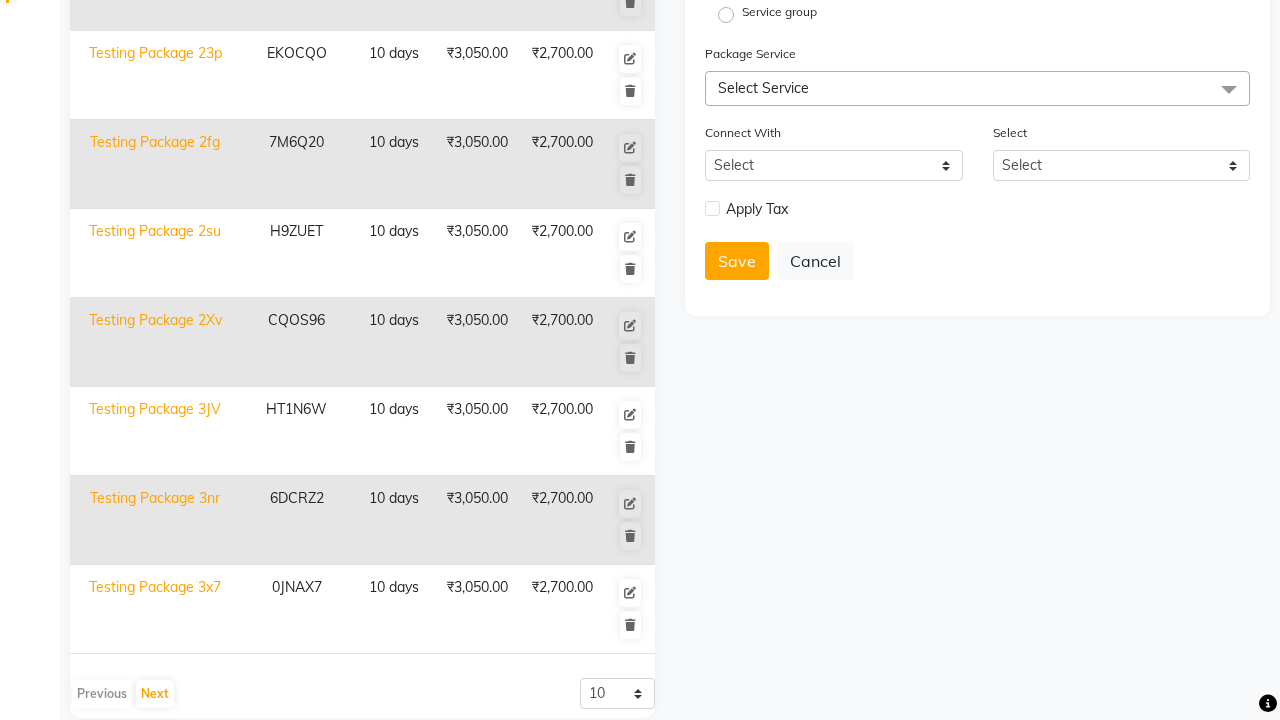 click at bounding box center (37, -463) 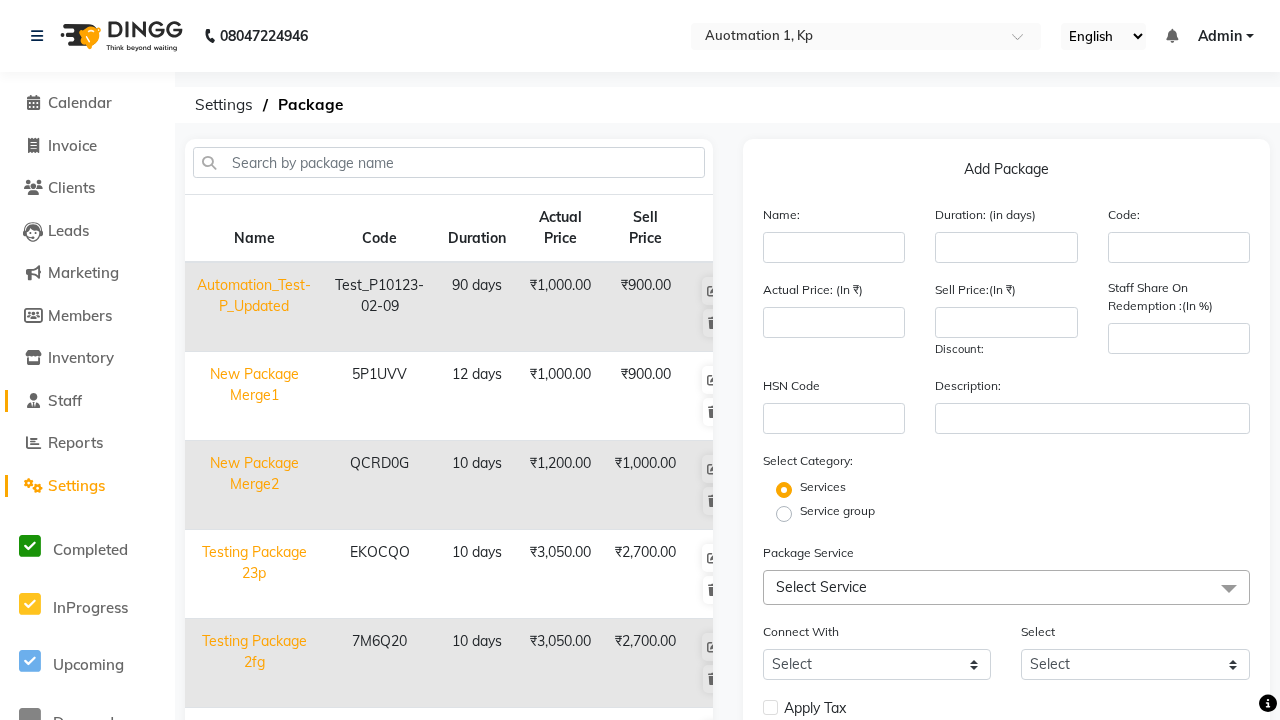 click on "Staff" 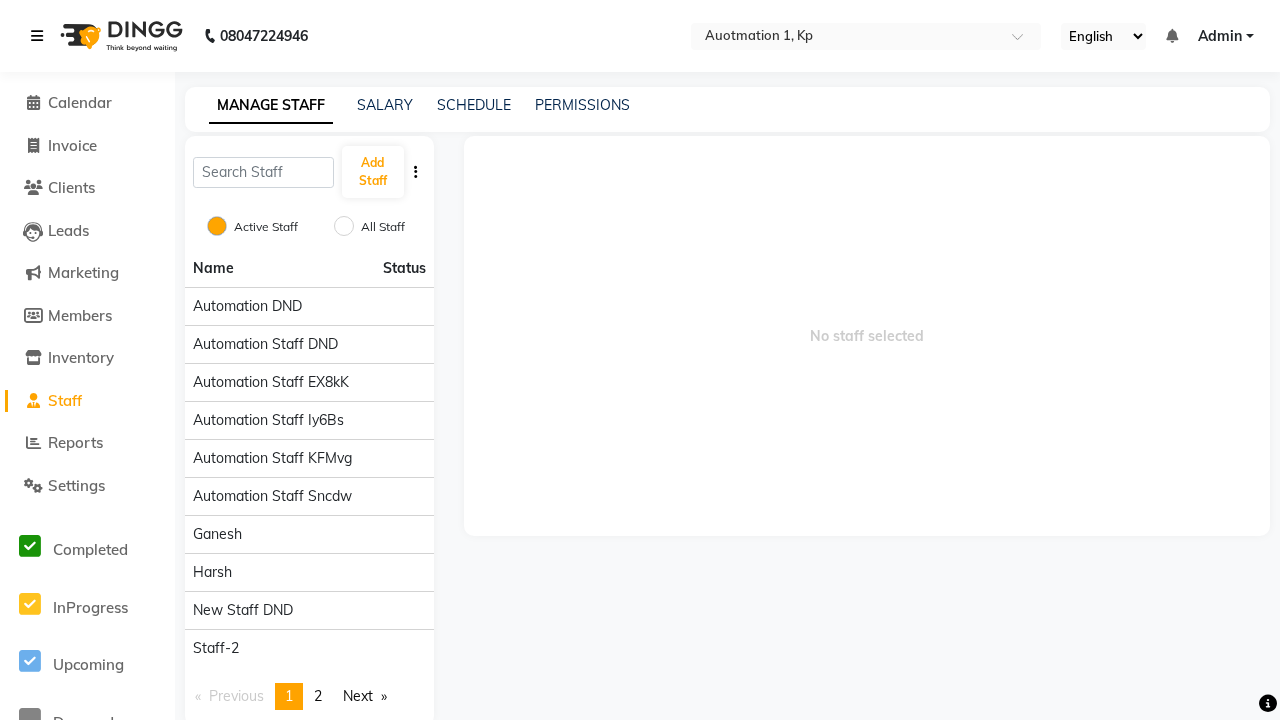 click at bounding box center (37, 36) 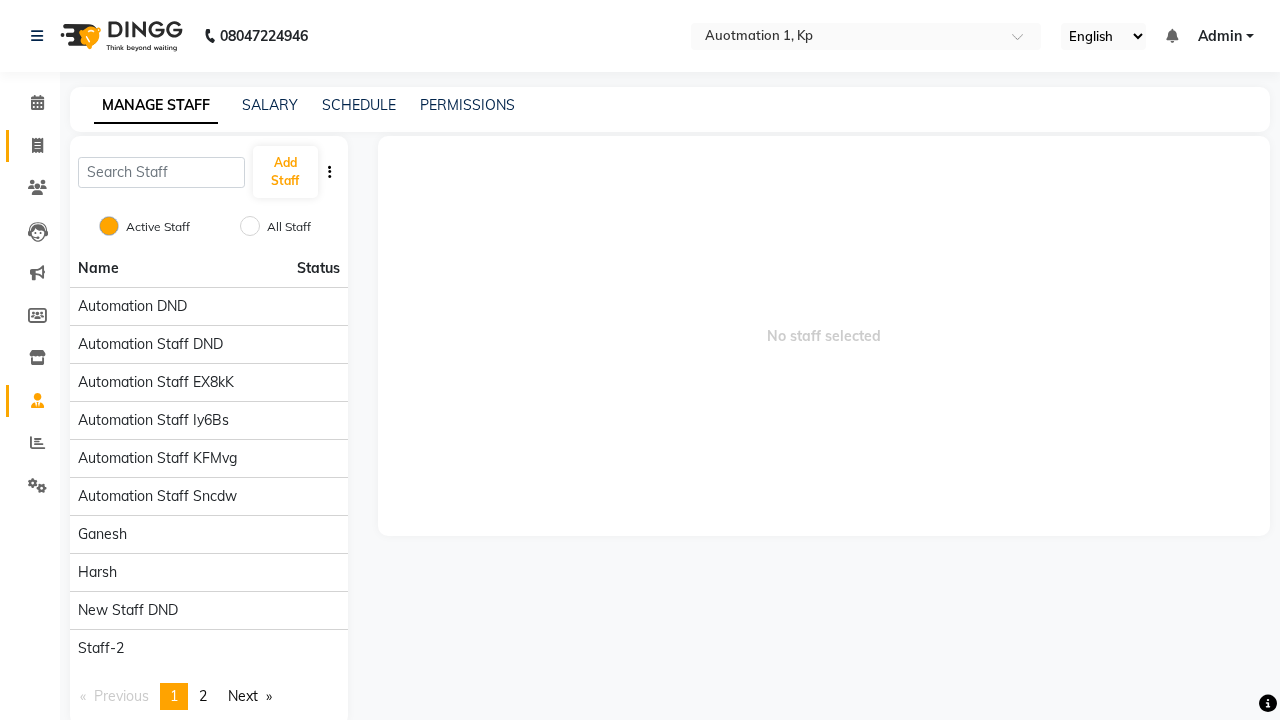 click 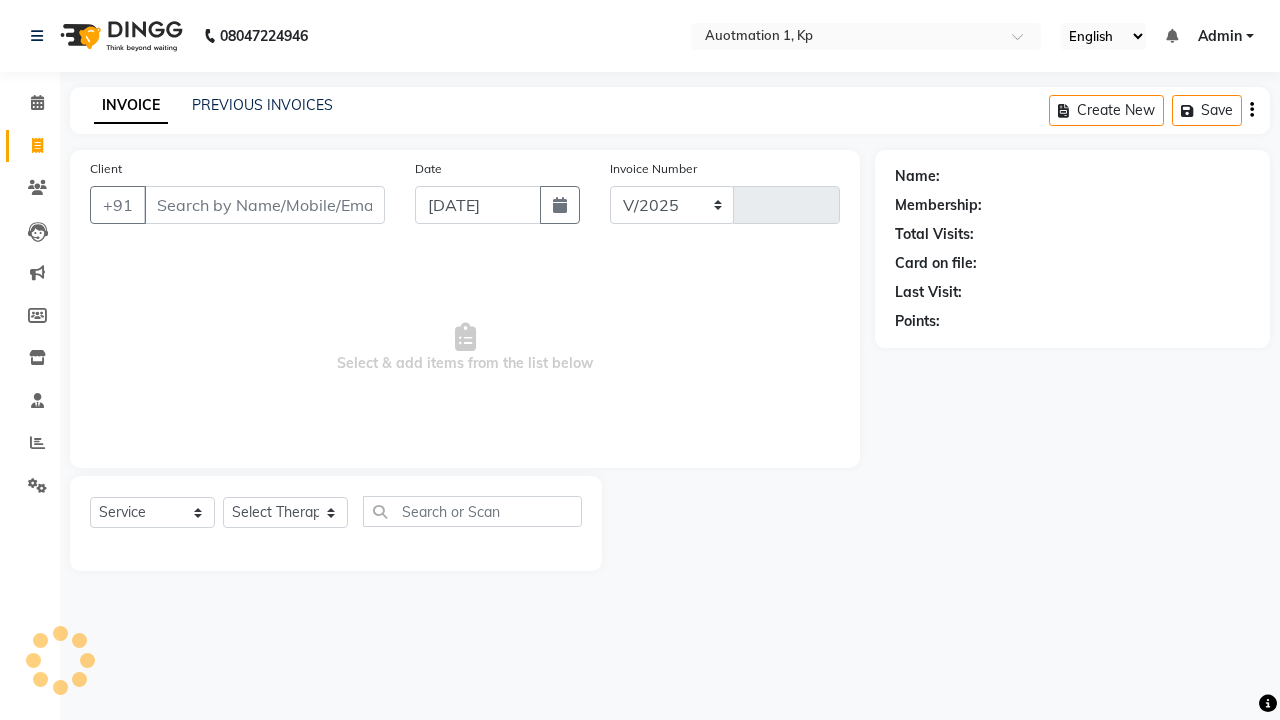 select on "150" 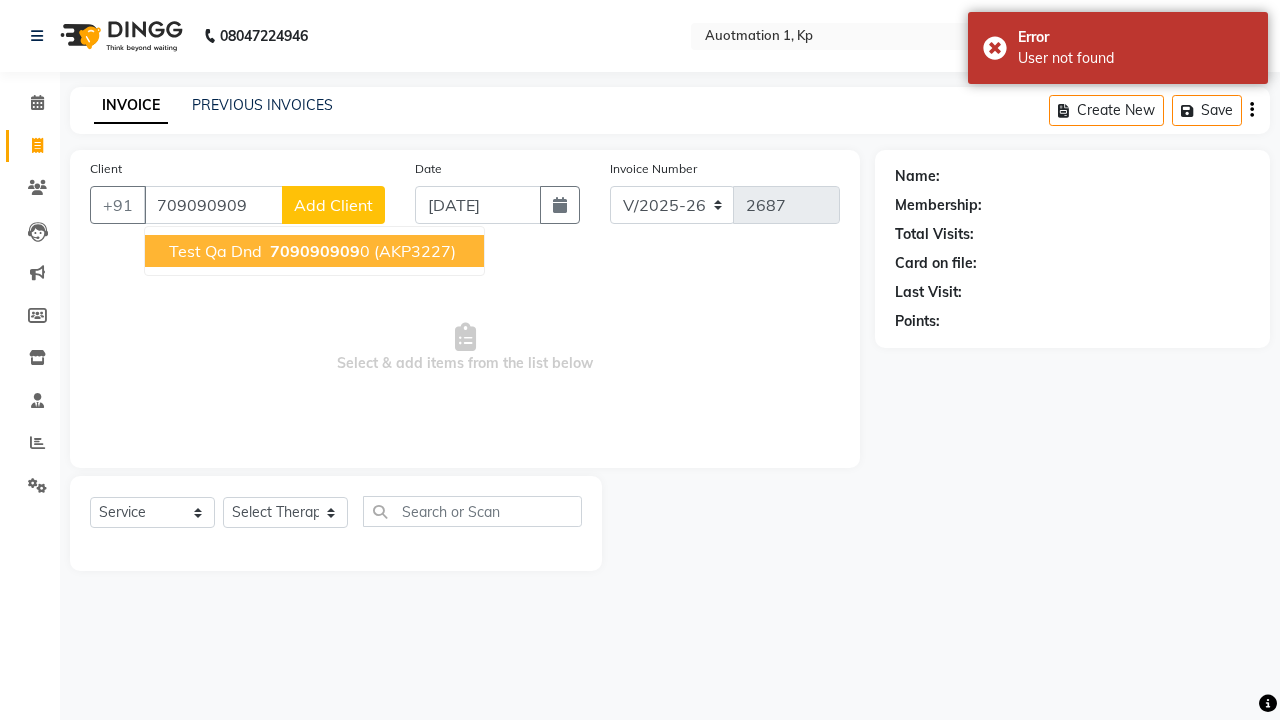 click on "709090909" at bounding box center [315, 251] 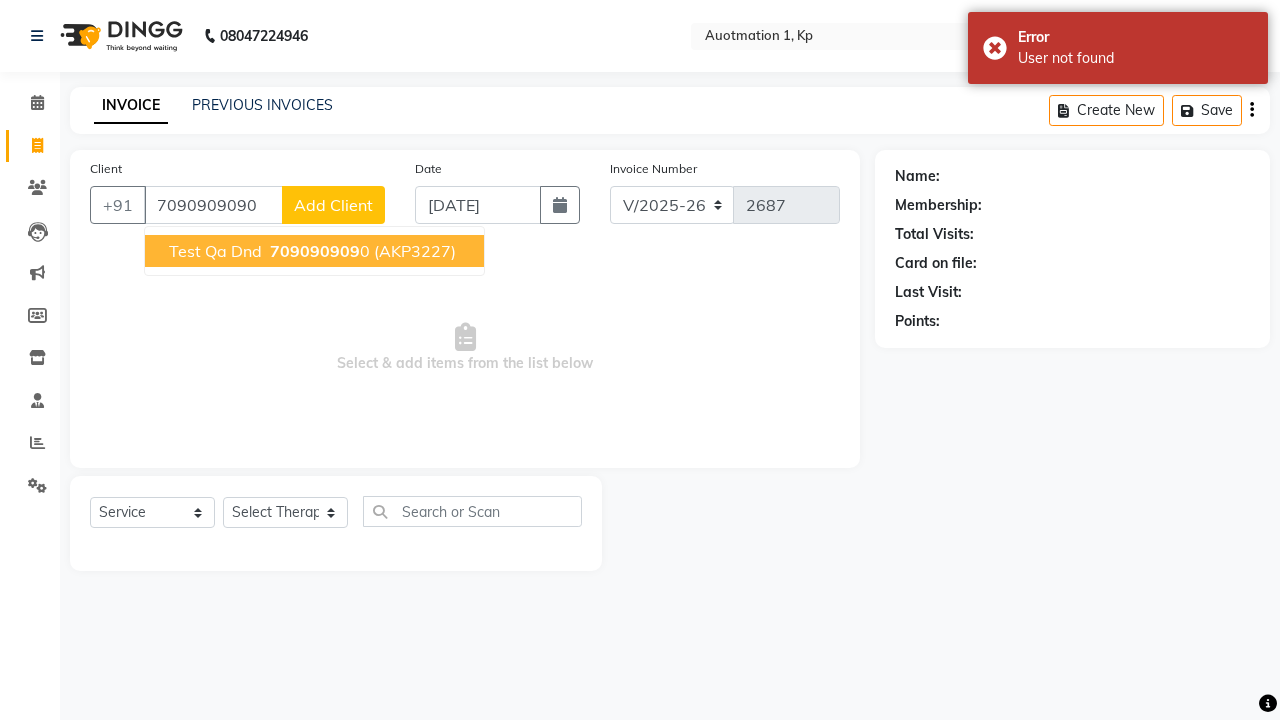 type on "7090909090" 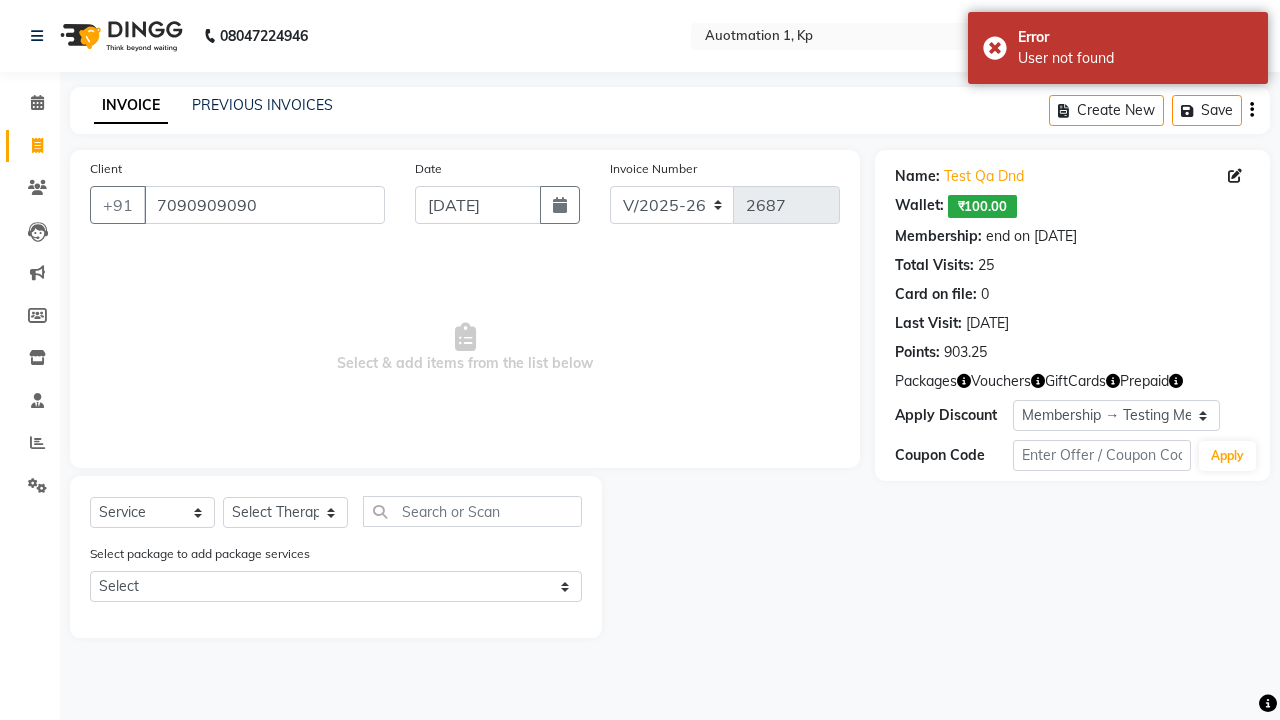 select on "0:" 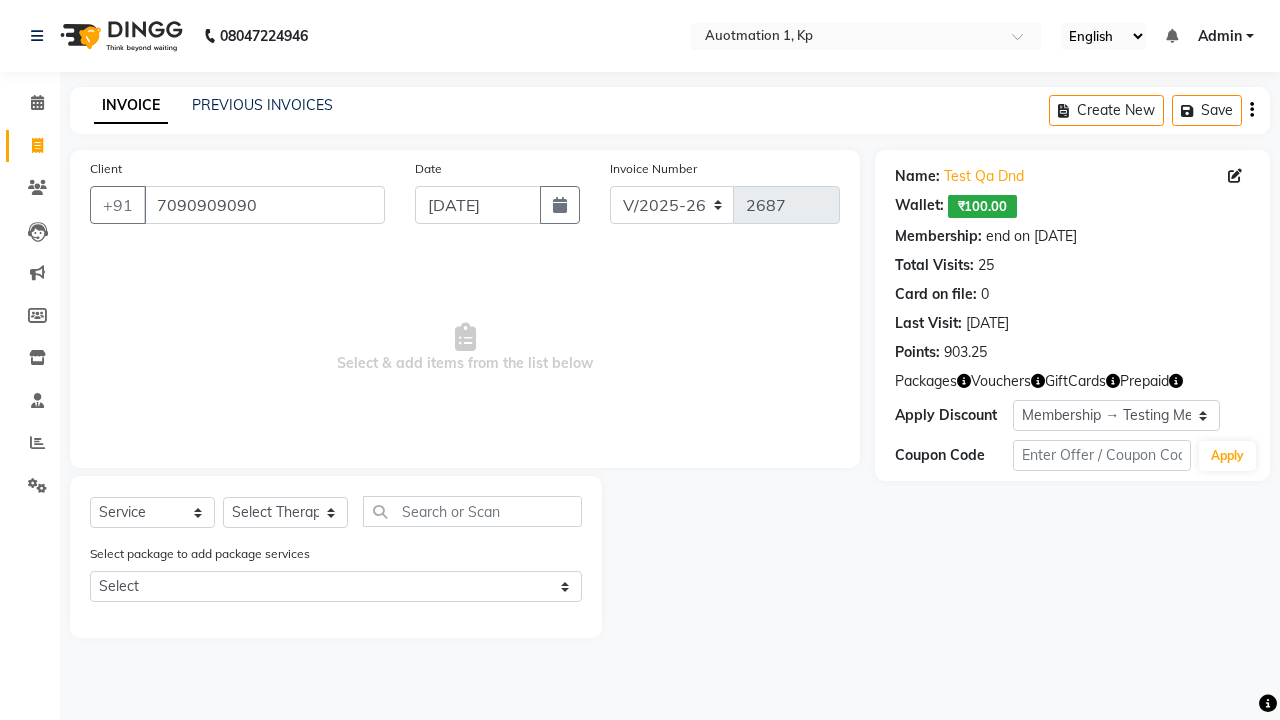 select on "package" 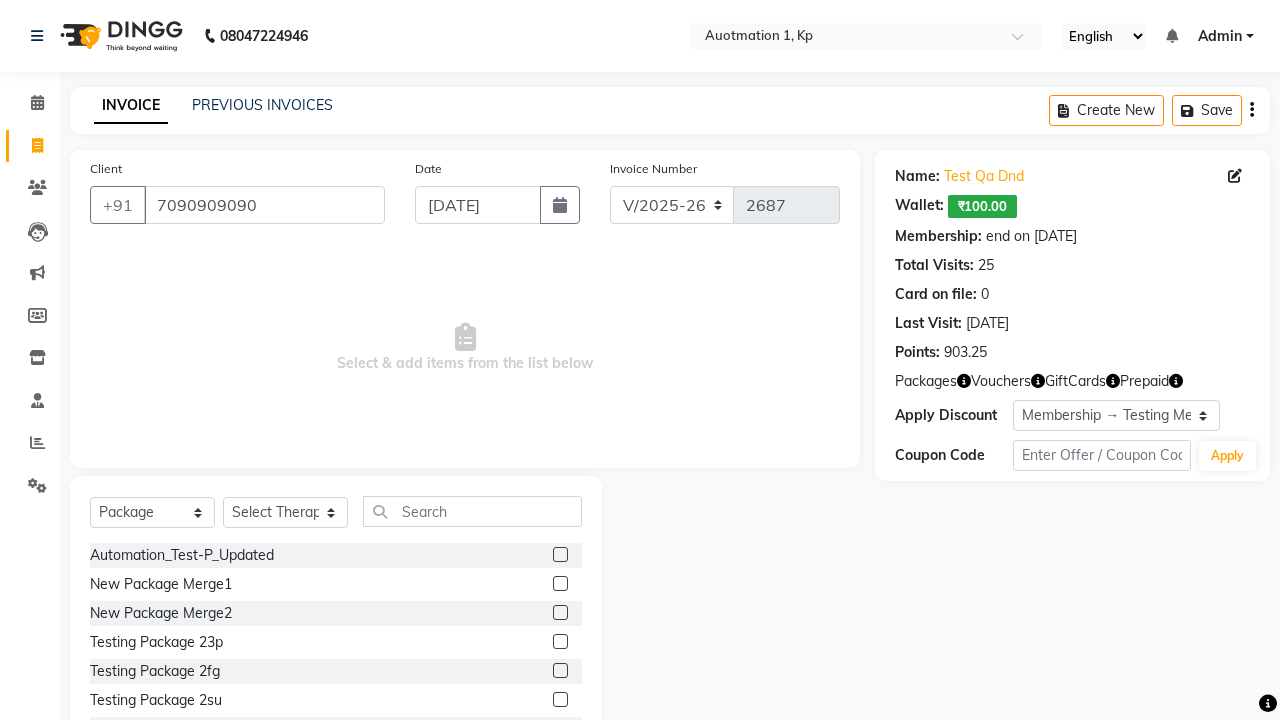 select on "5439" 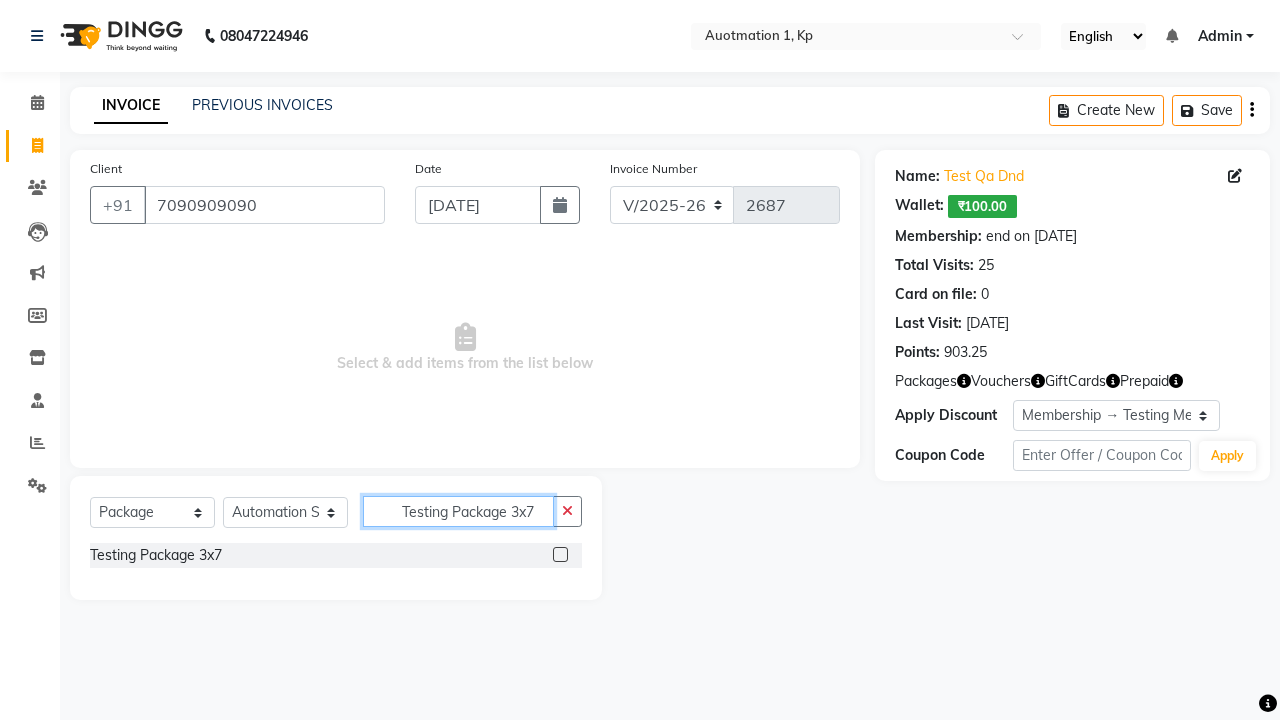 type on "Testing Package 3x7" 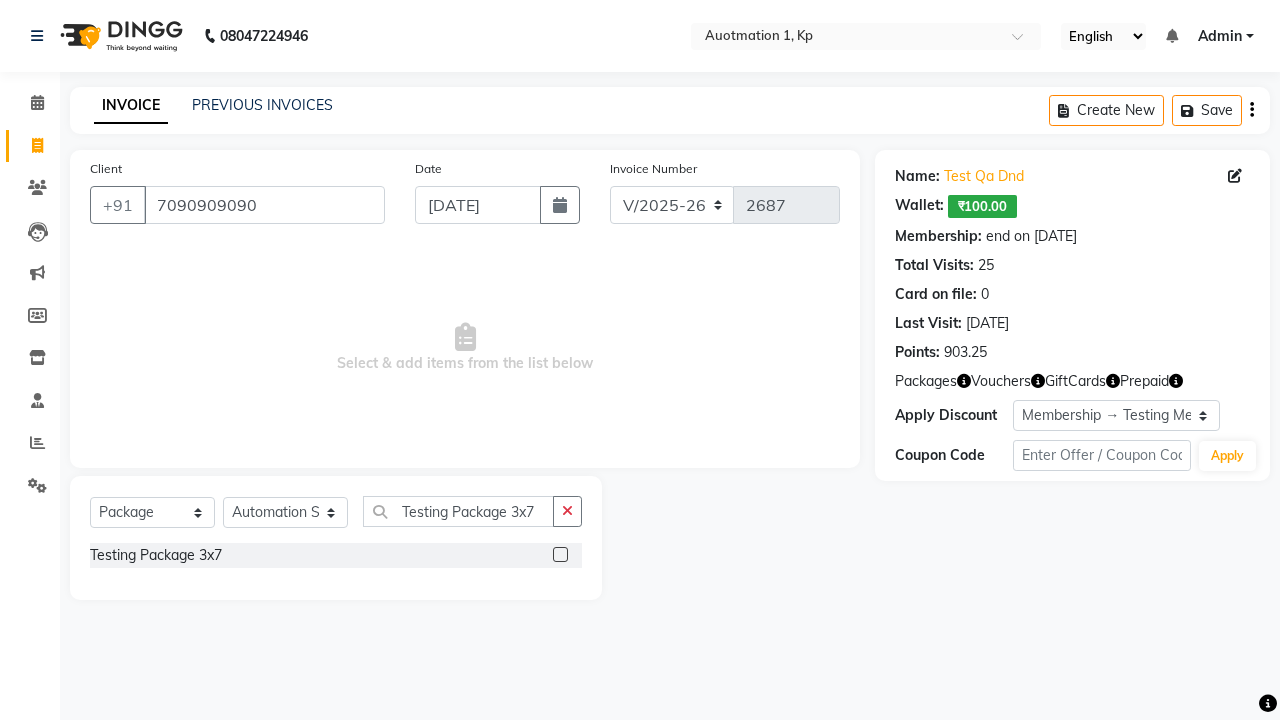 click 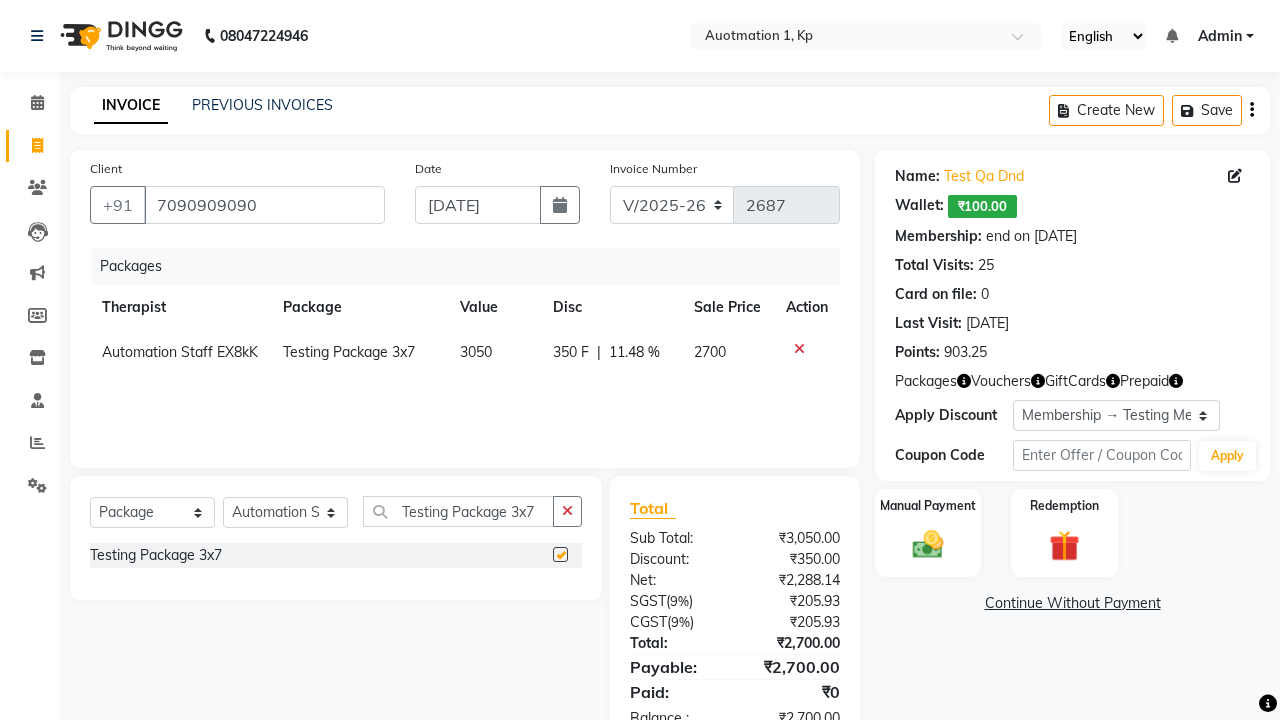 checkbox on "false" 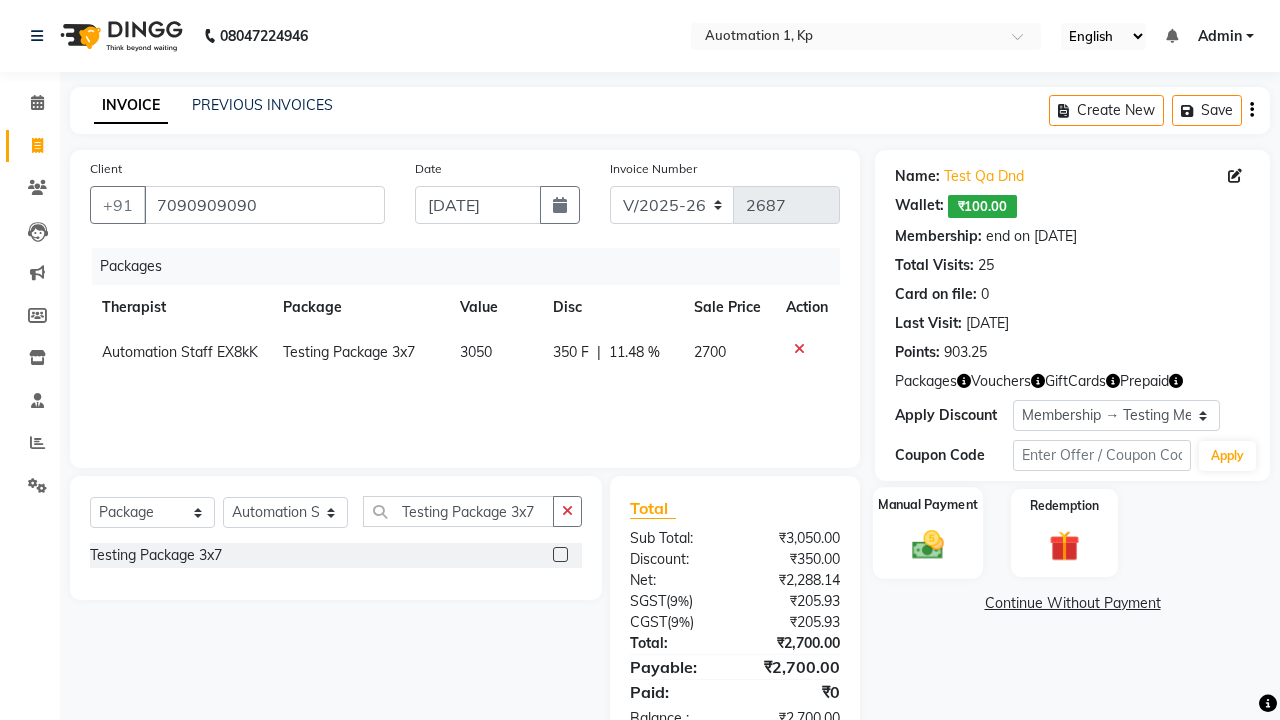 click 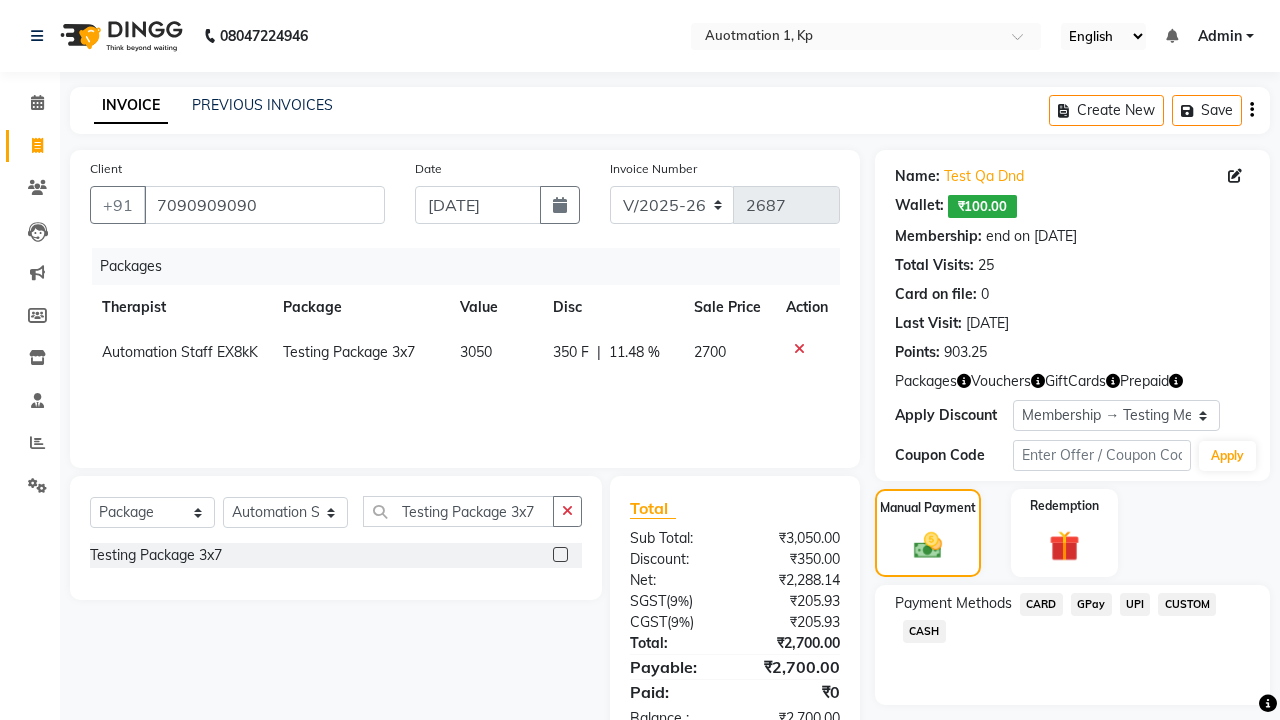 click on "CARD" 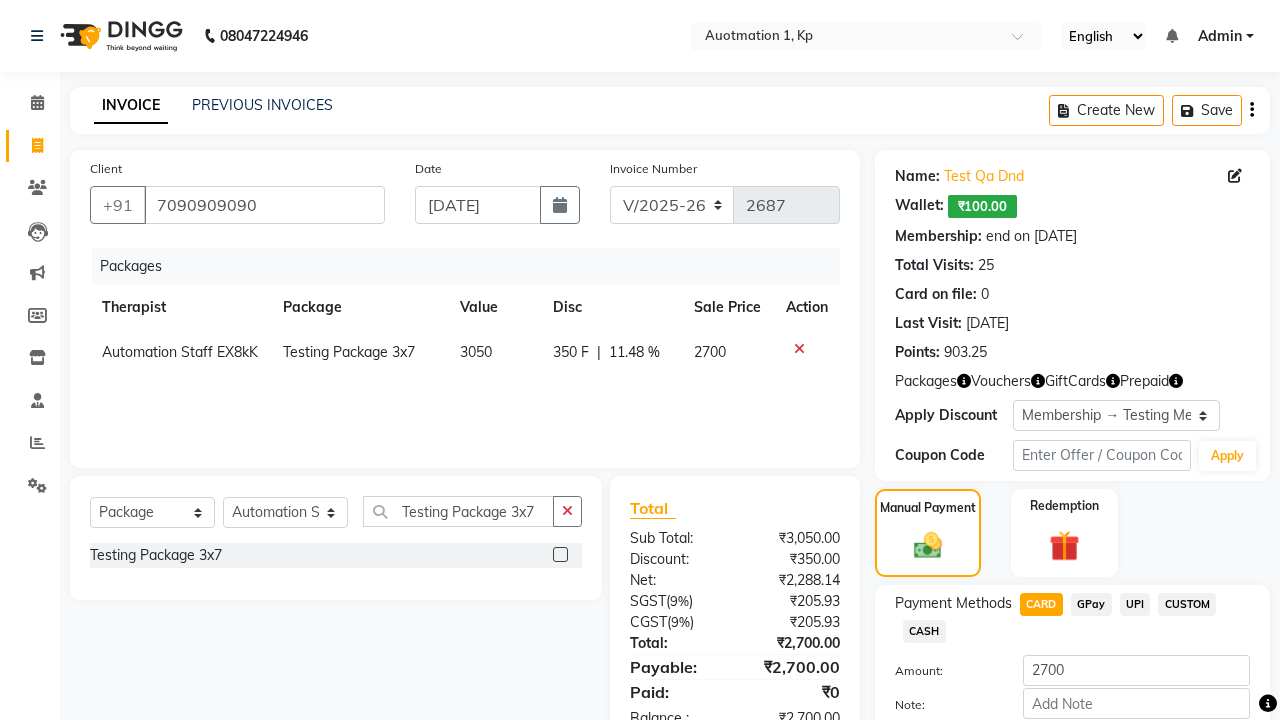 scroll, scrollTop: 112, scrollLeft: 0, axis: vertical 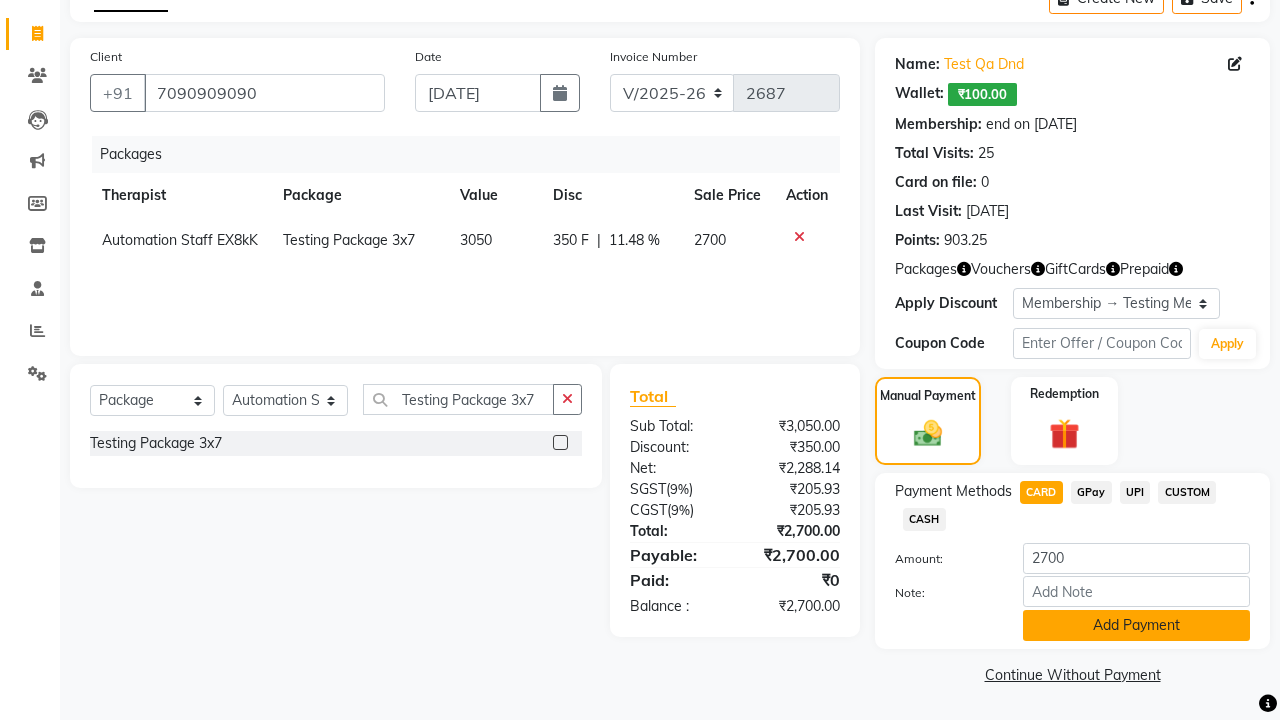 click on "Add Payment" 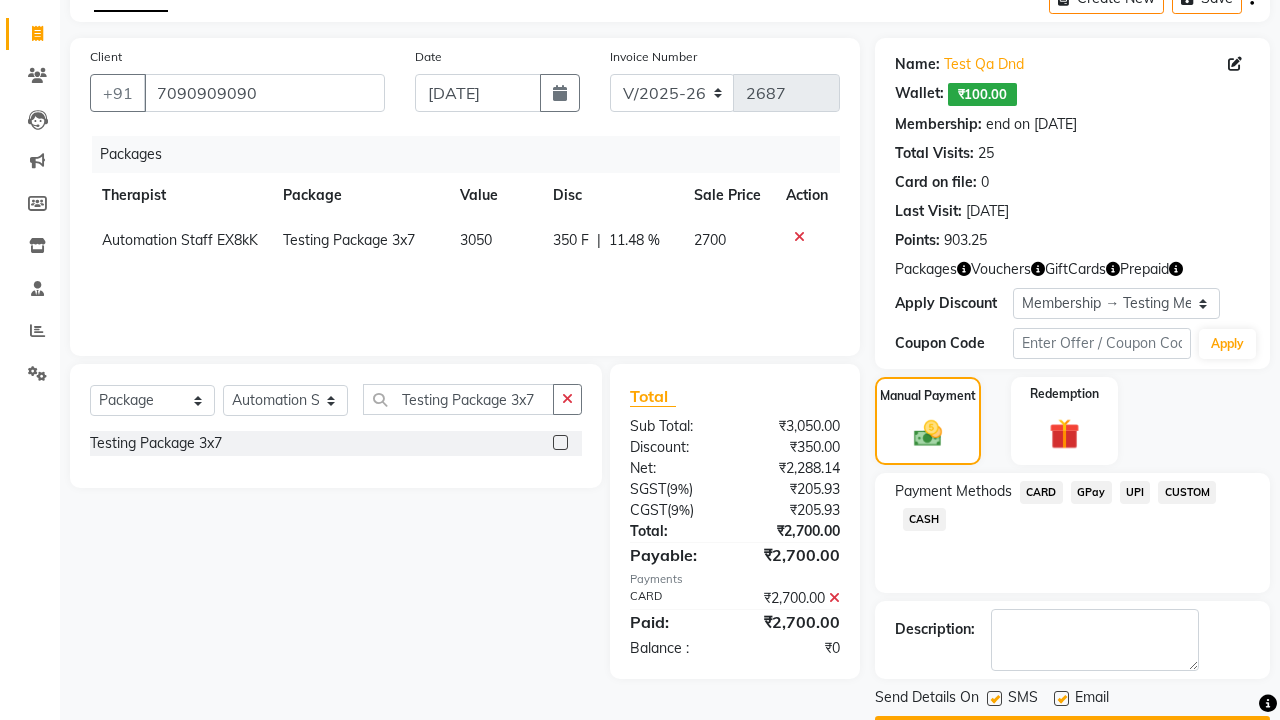 click 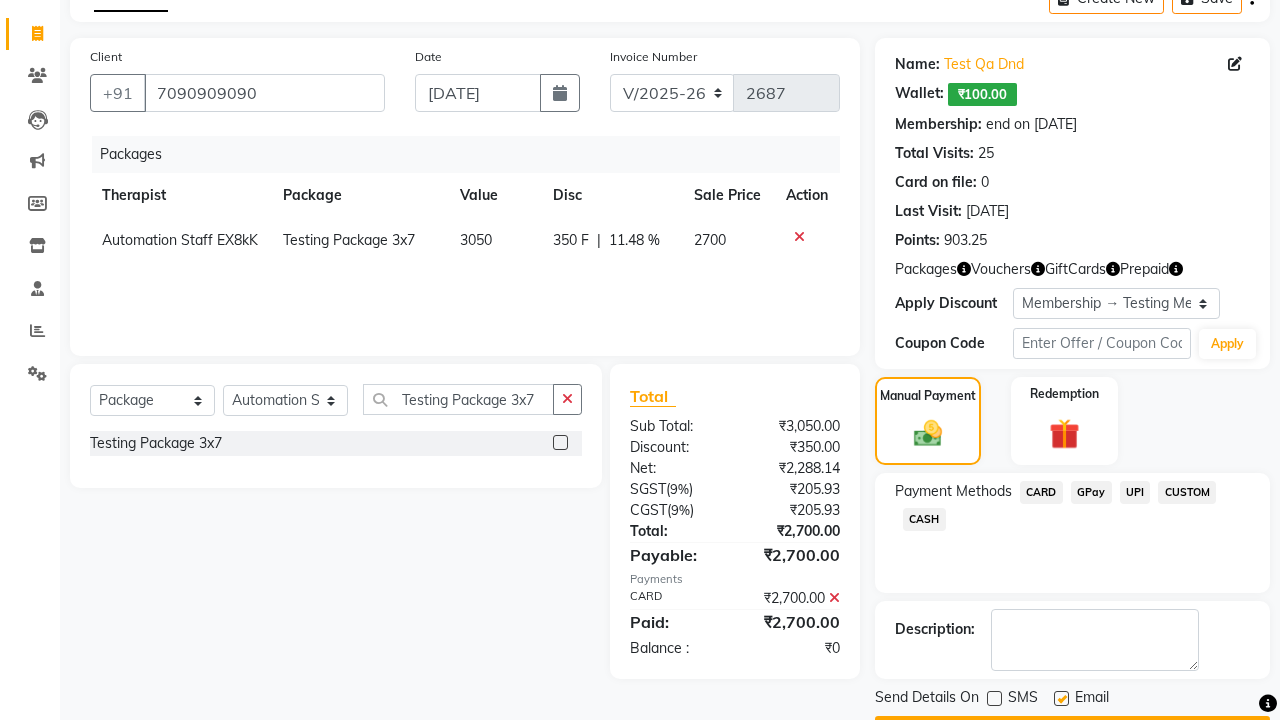 click 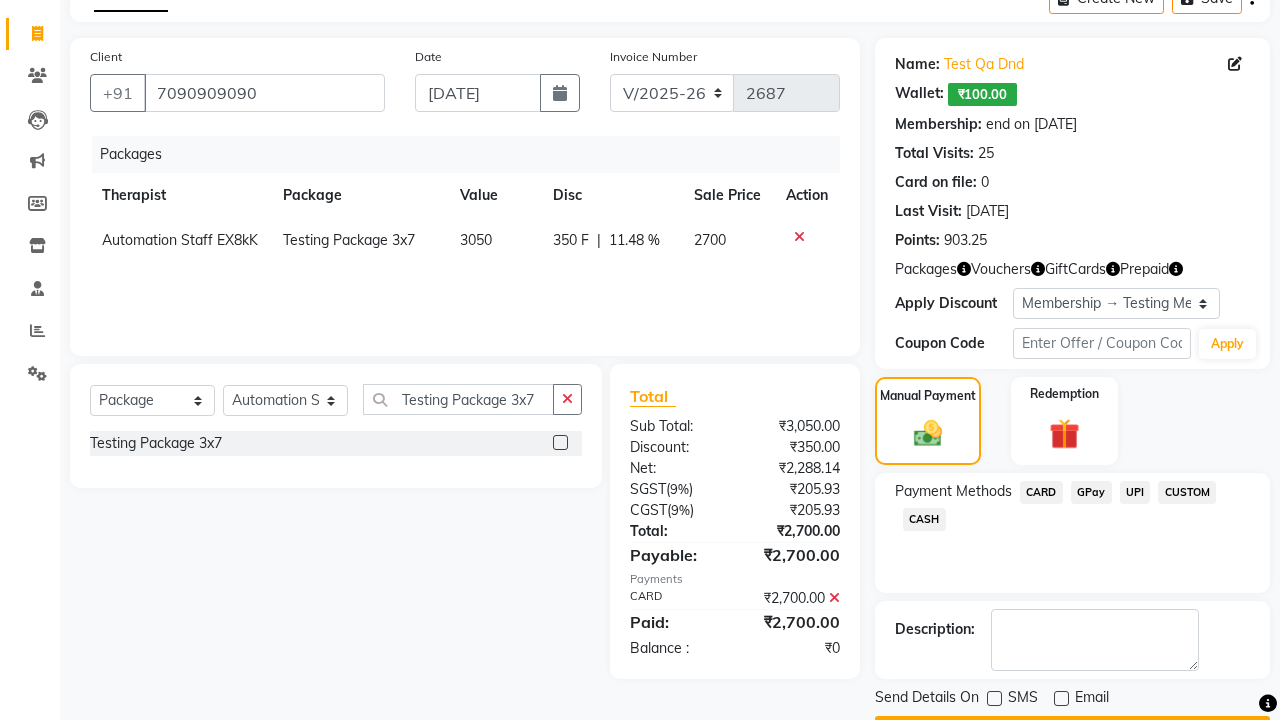 click on "Checkout" 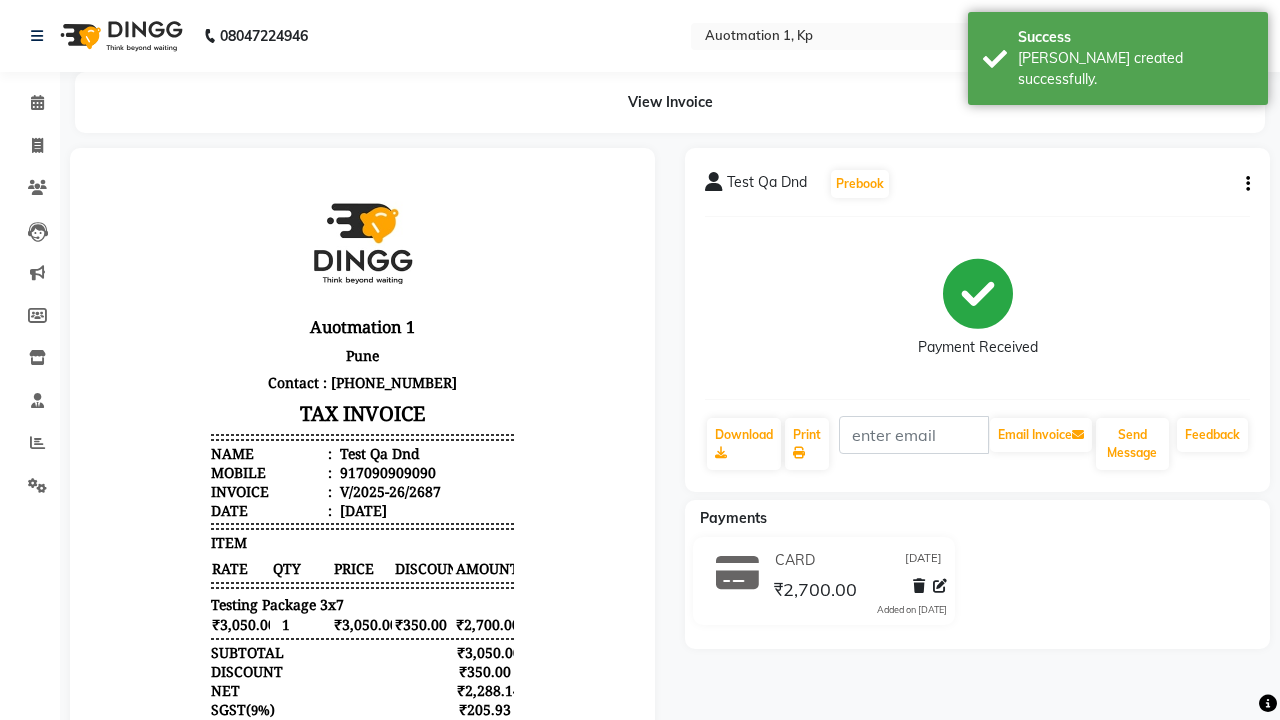scroll, scrollTop: 0, scrollLeft: 0, axis: both 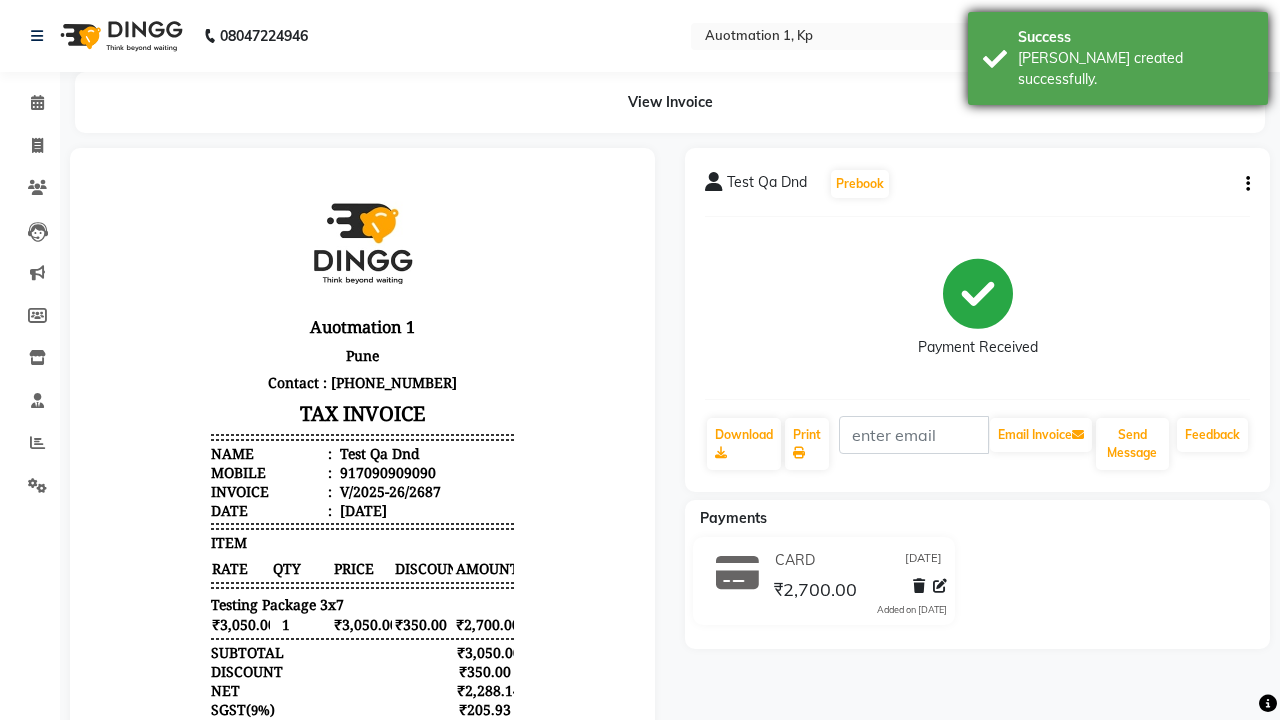 click on "[PERSON_NAME] created successfully." at bounding box center [1135, 69] 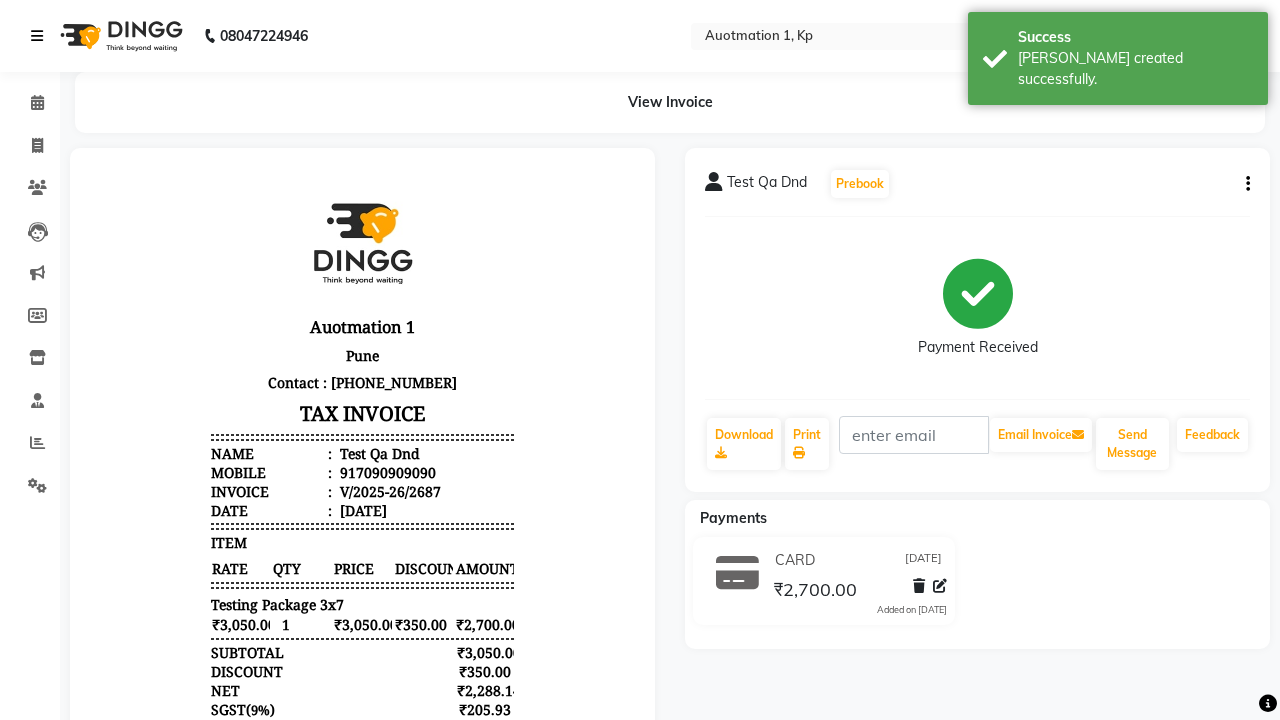 click at bounding box center (37, 36) 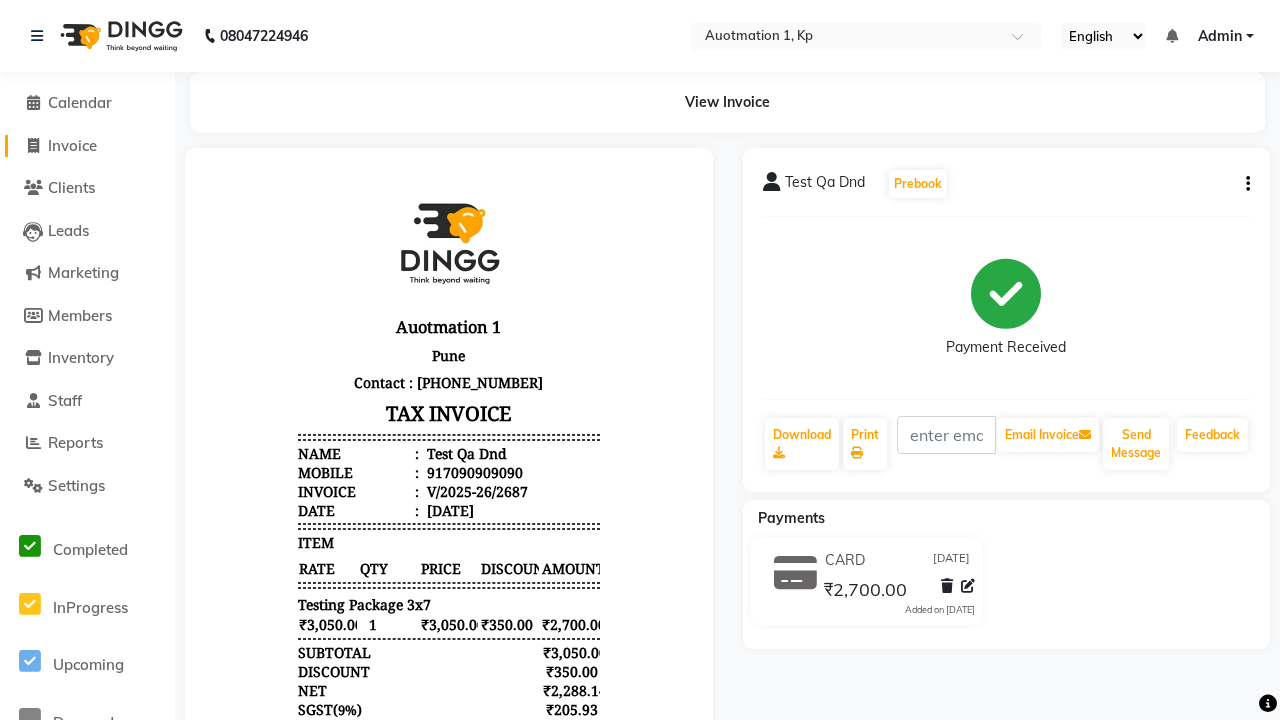 click on "Invoice" 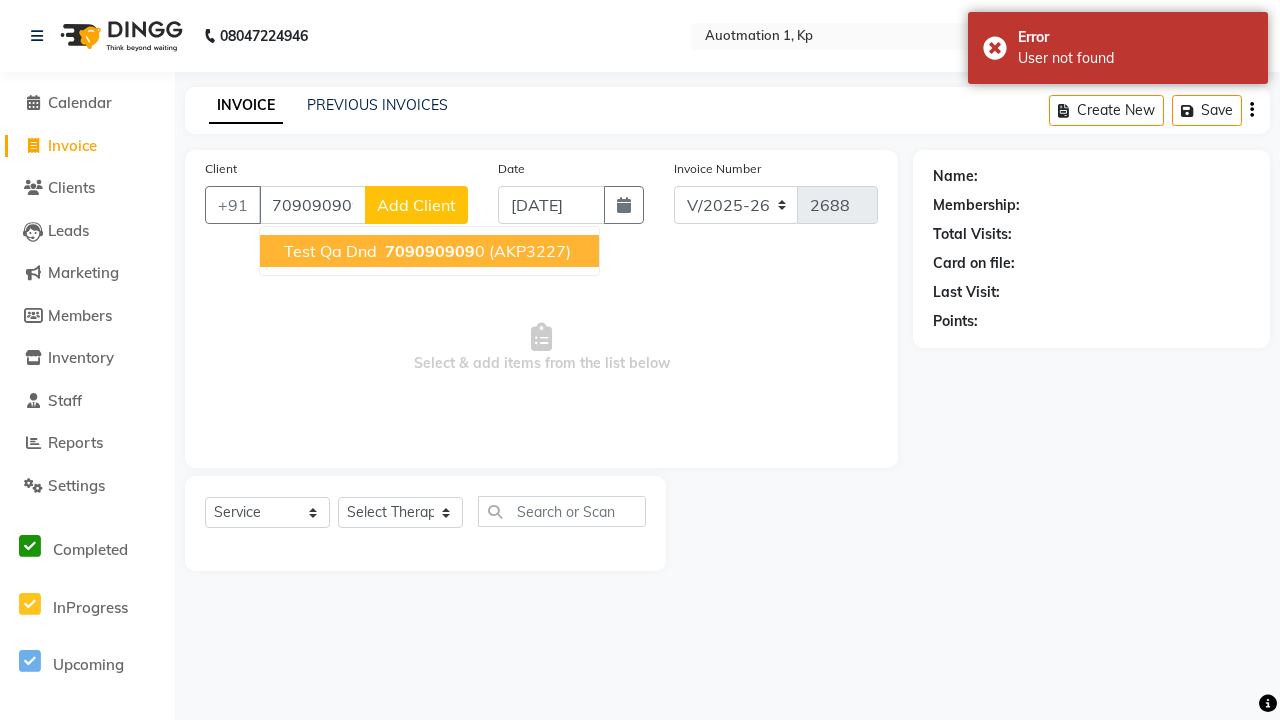 click on "709090909" at bounding box center (430, 251) 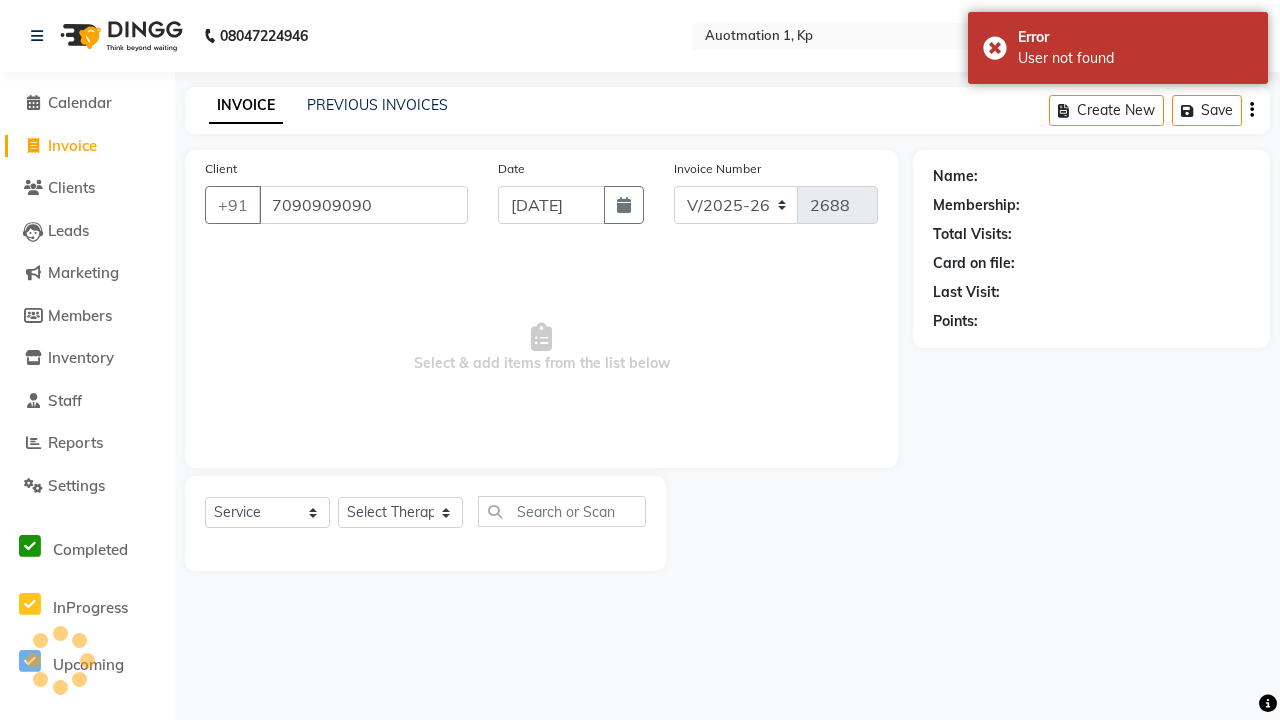 type on "7090909090" 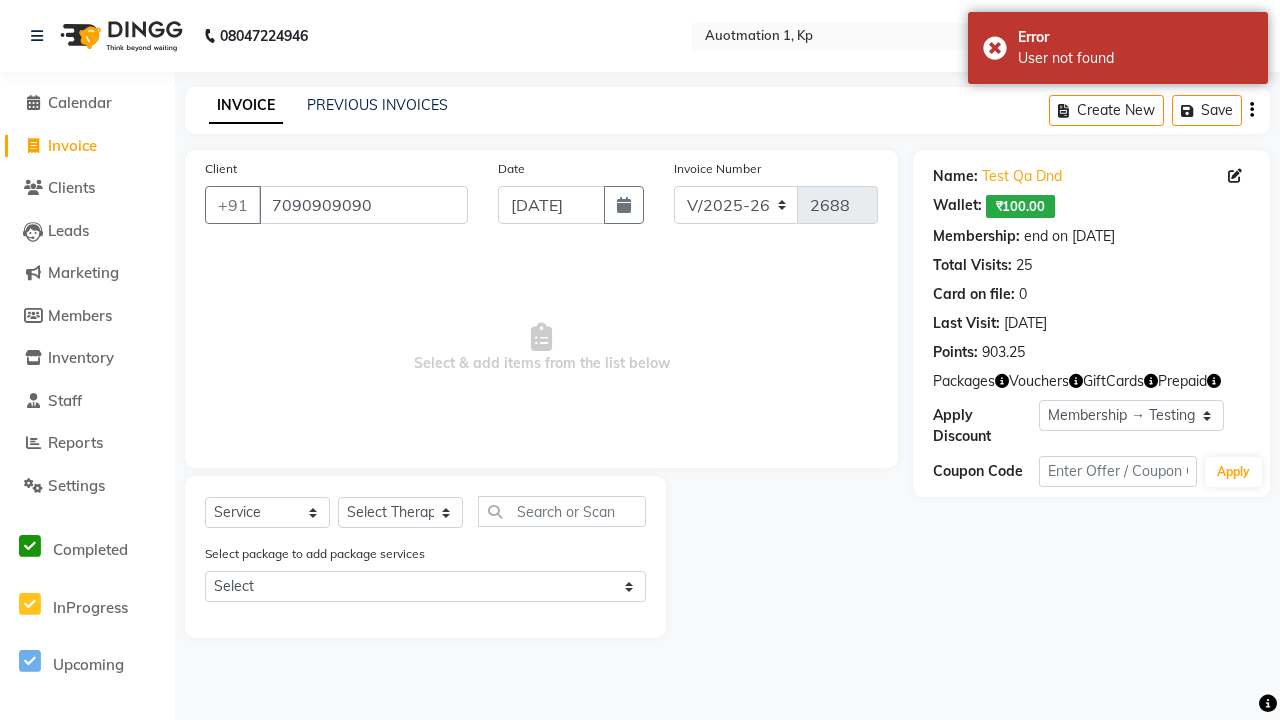 select on "0:" 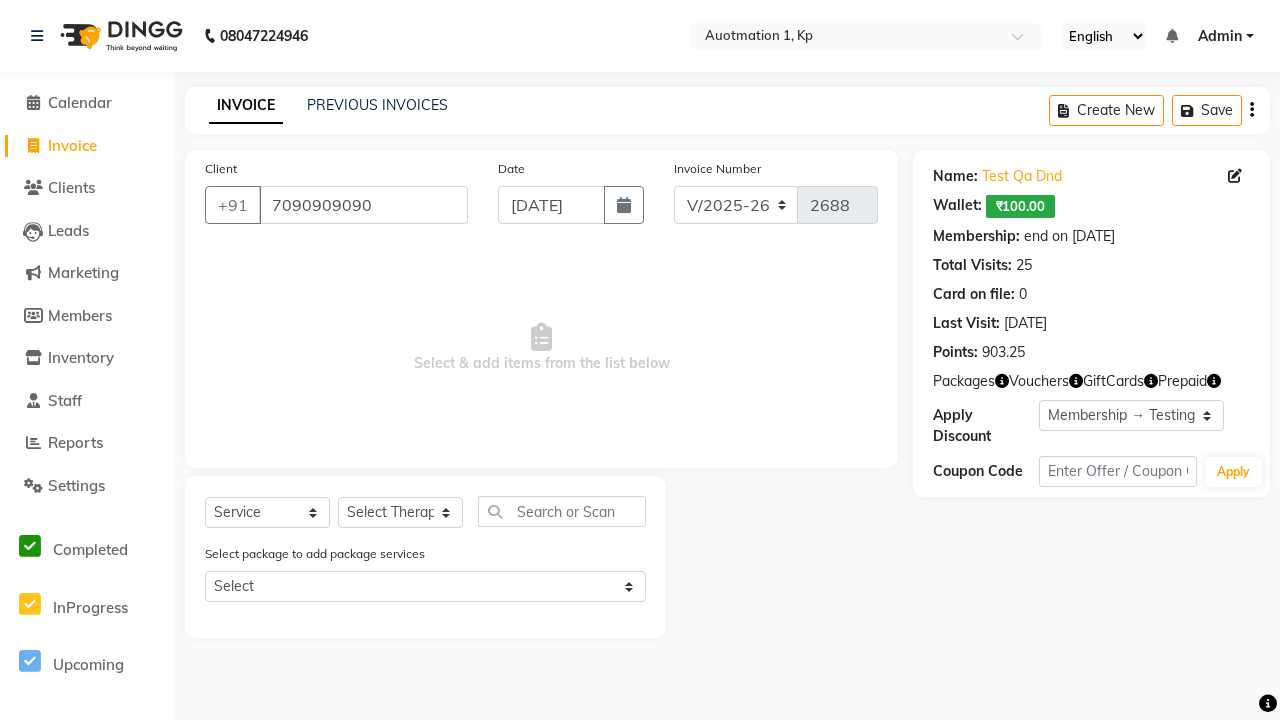 select on "5439" 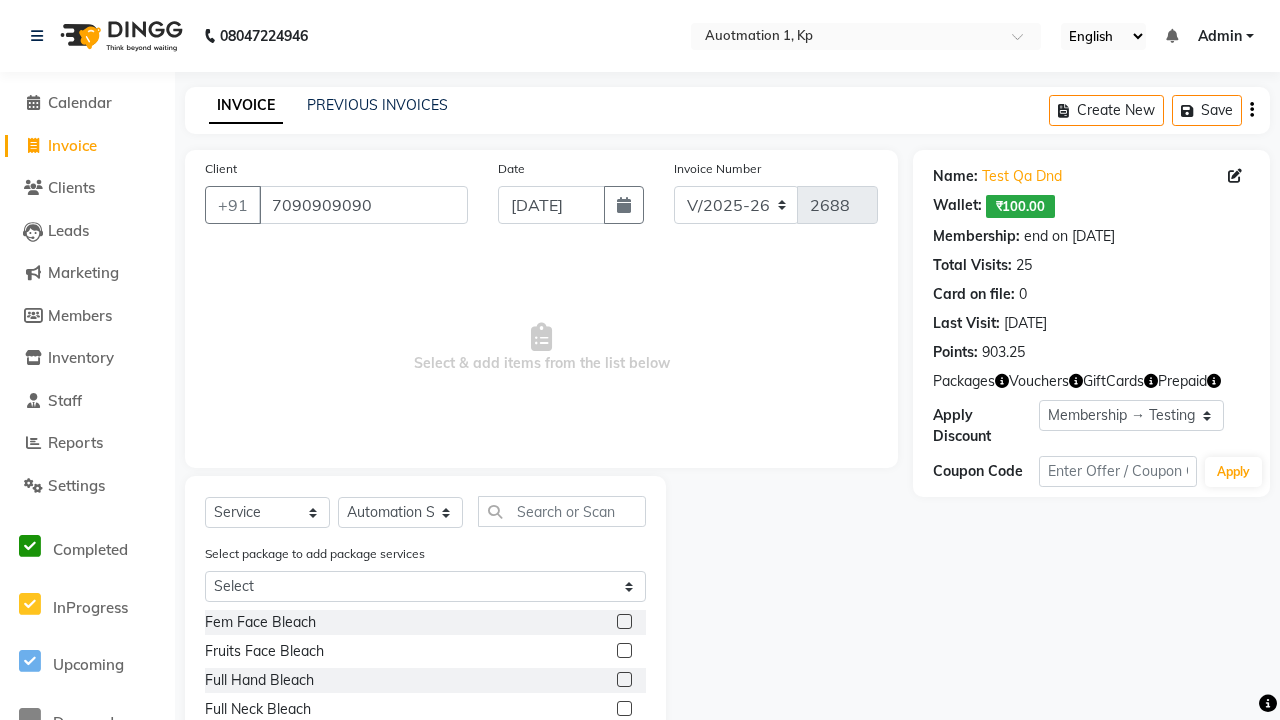 click 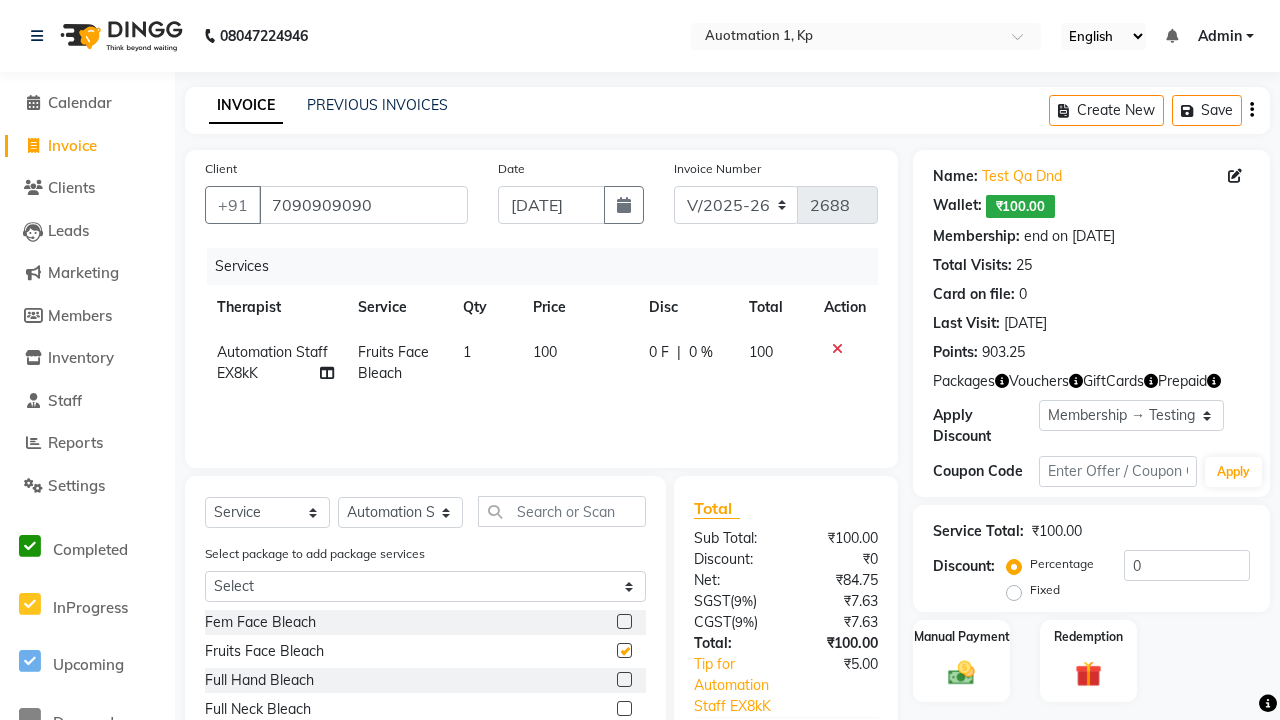 checkbox on "false" 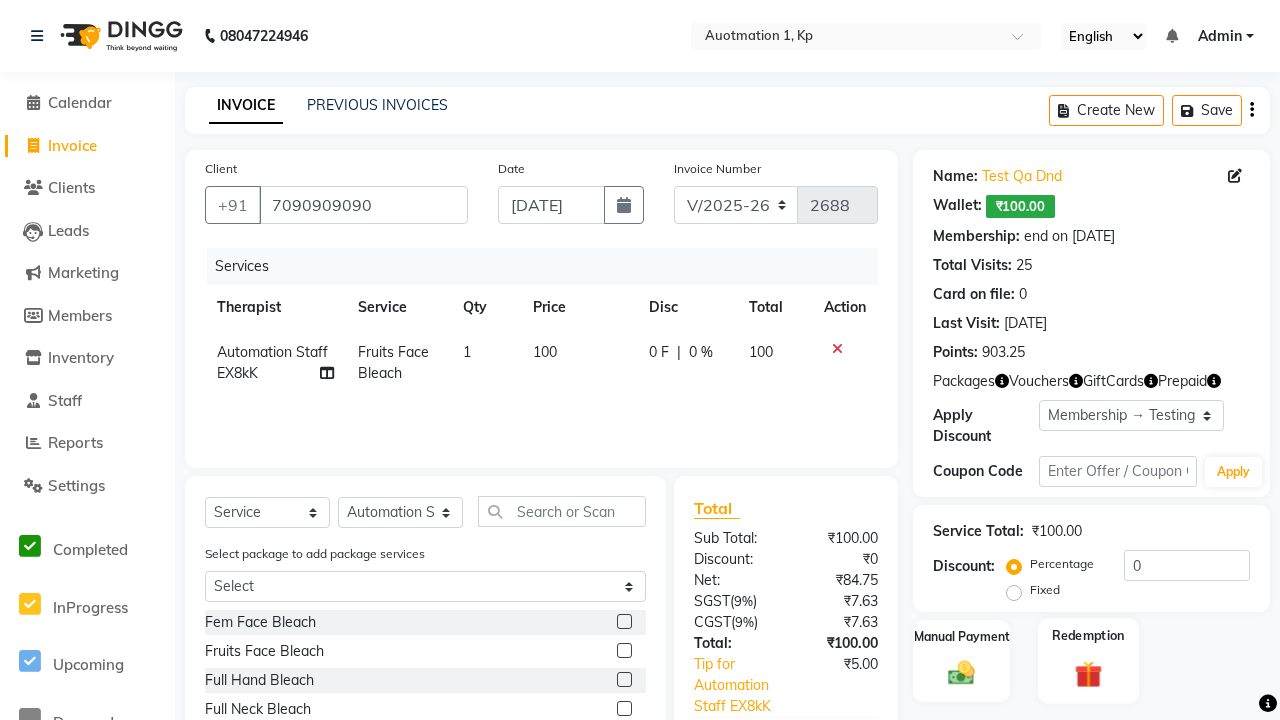 click 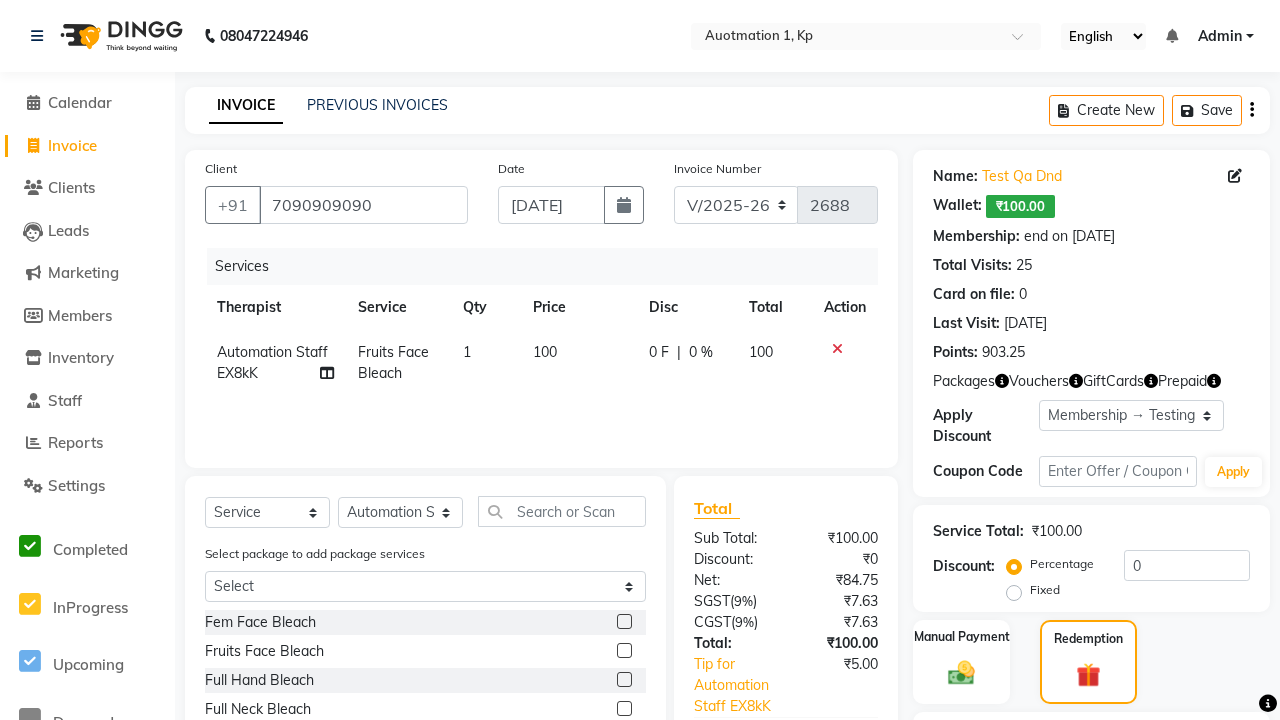 click on "Package  6" 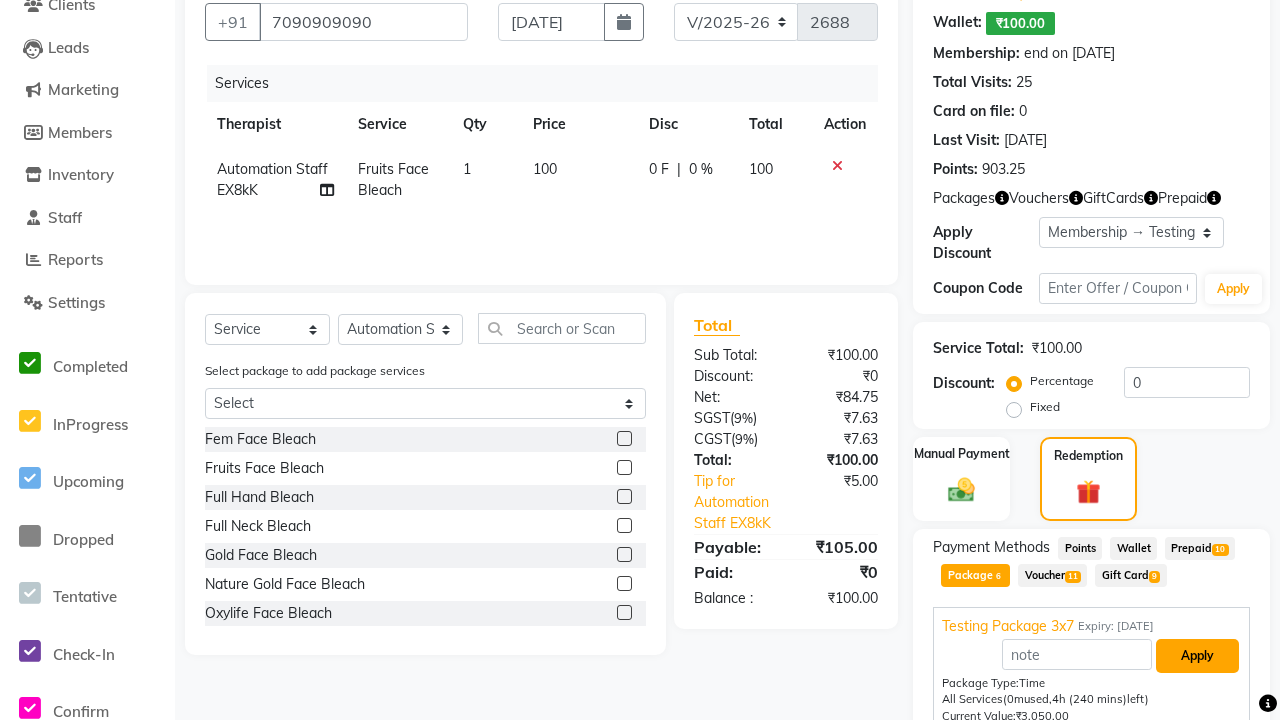 click on "Apply" at bounding box center [1197, 656] 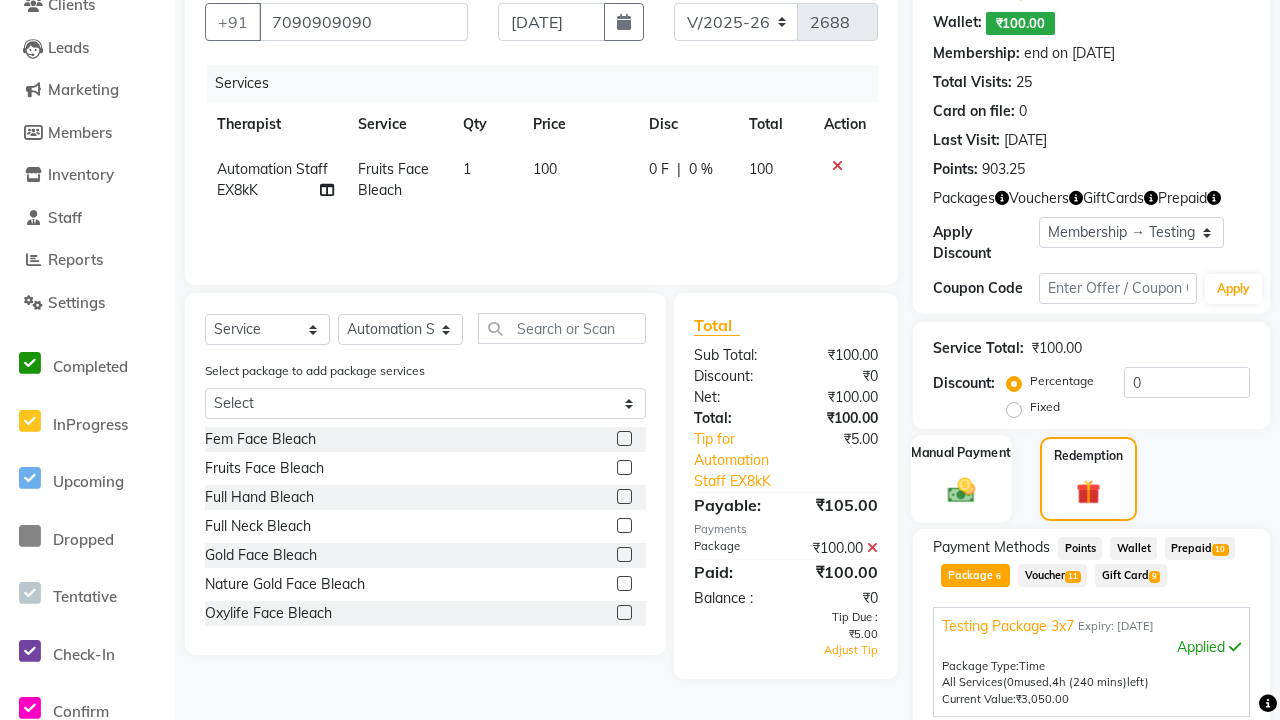 click 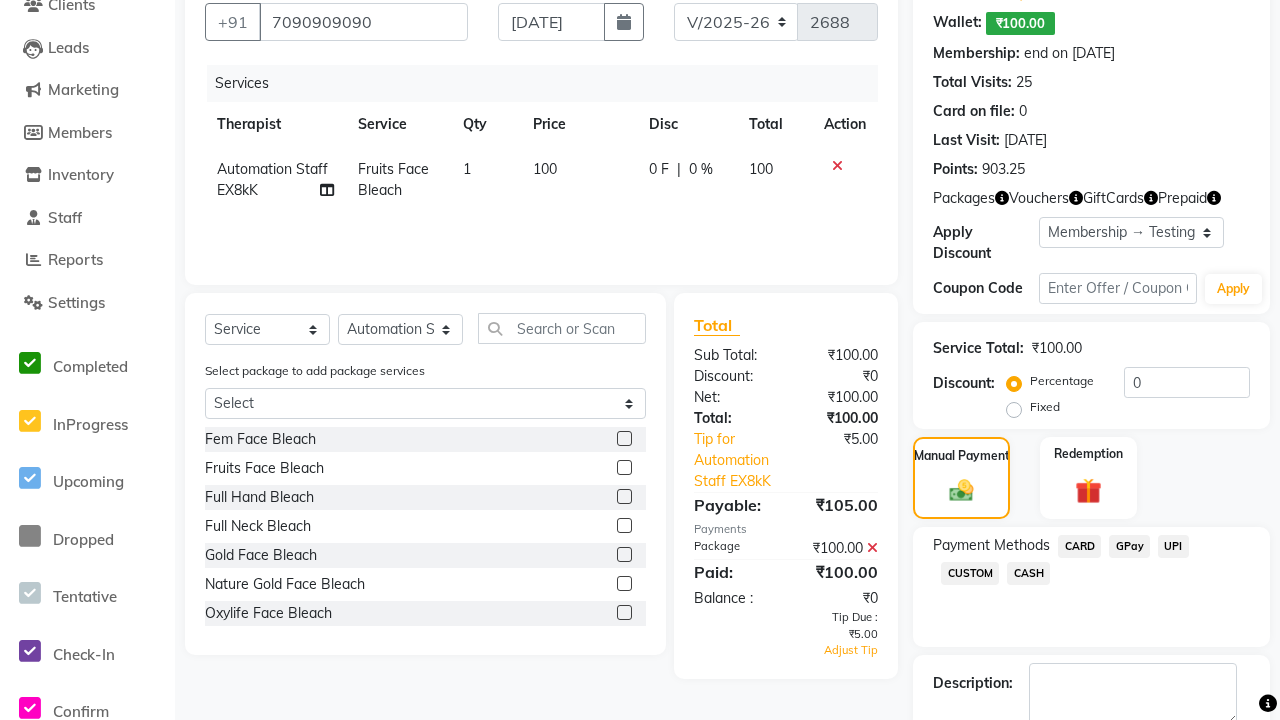 click on "CARD" 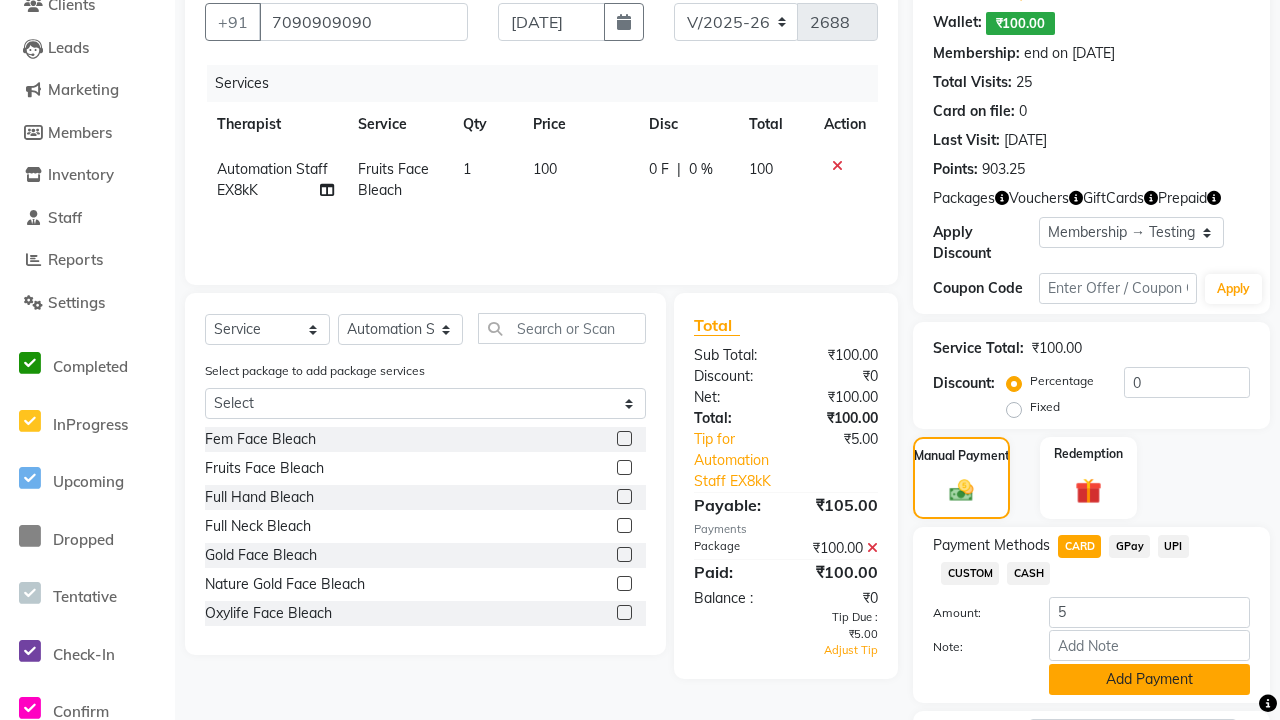 click on "Add Payment" 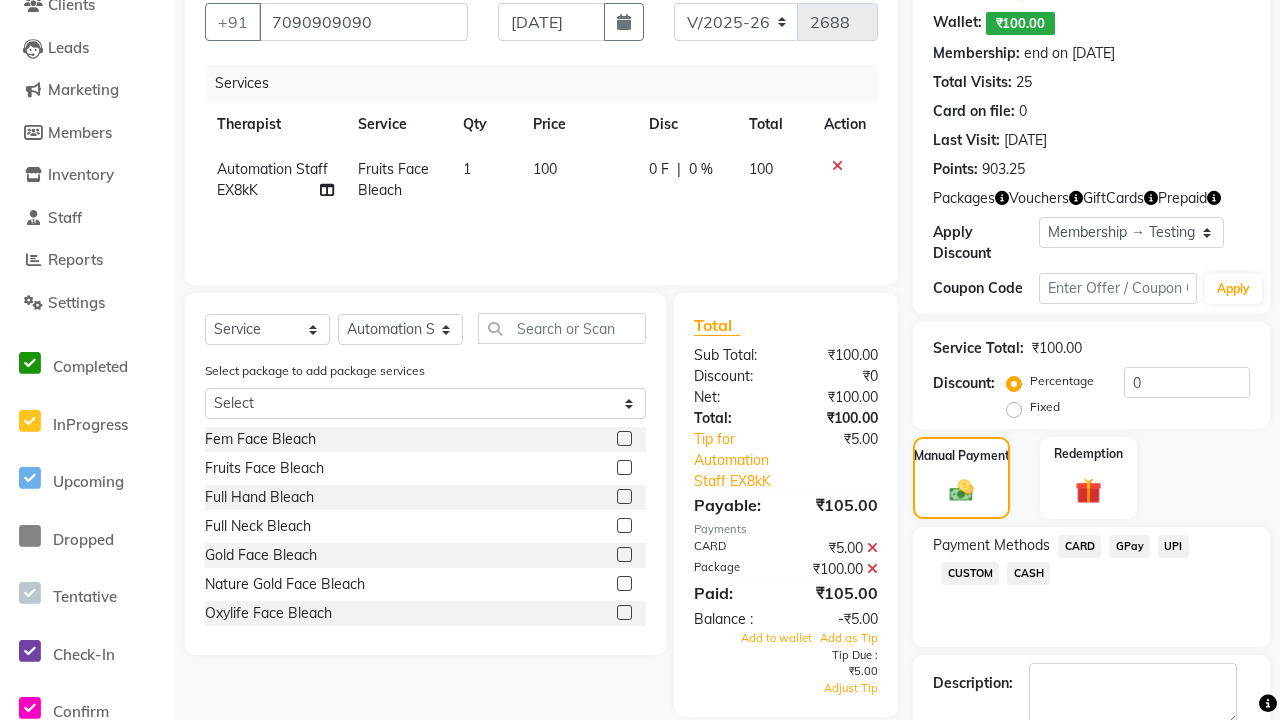 click 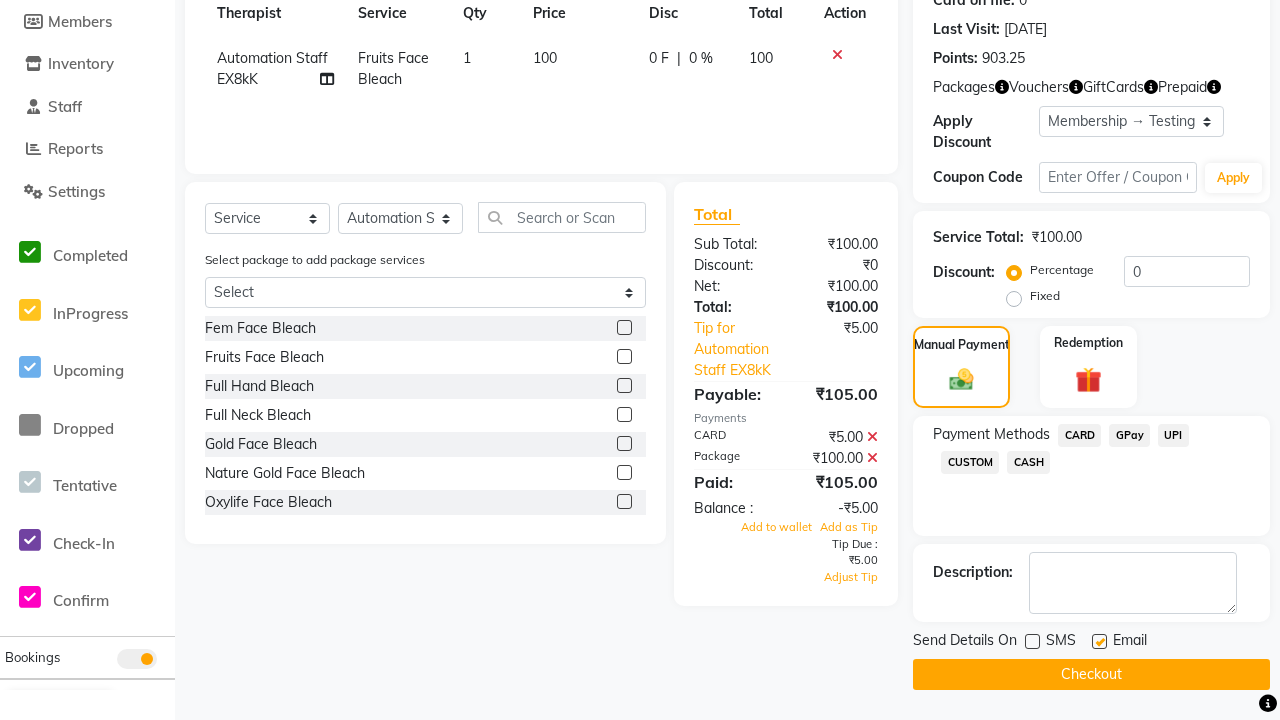 click 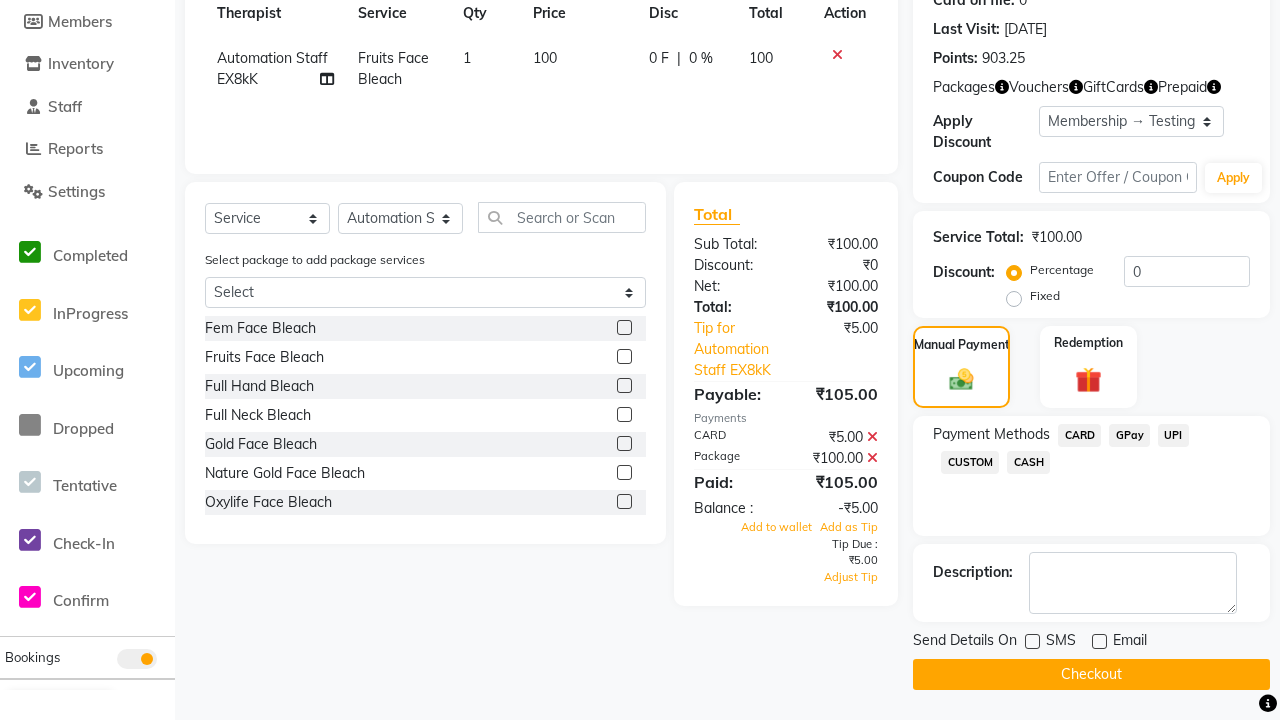 click on "Checkout" 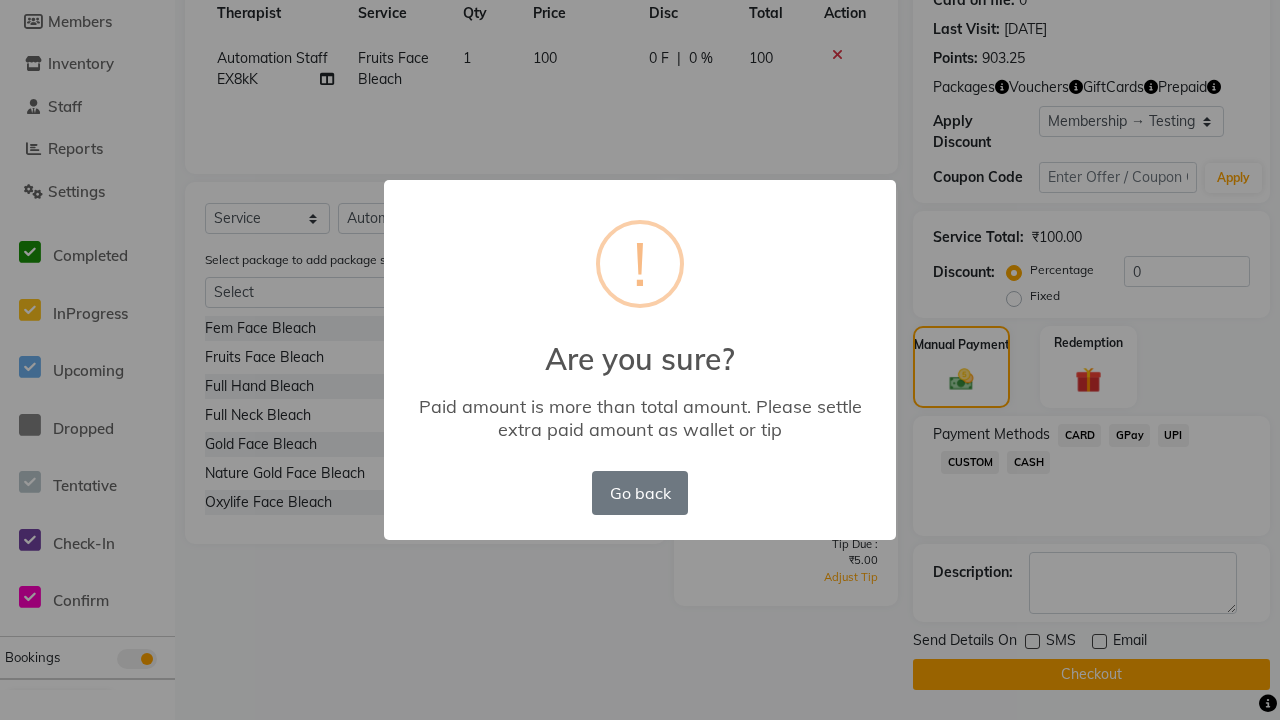 scroll, scrollTop: 0, scrollLeft: 0, axis: both 